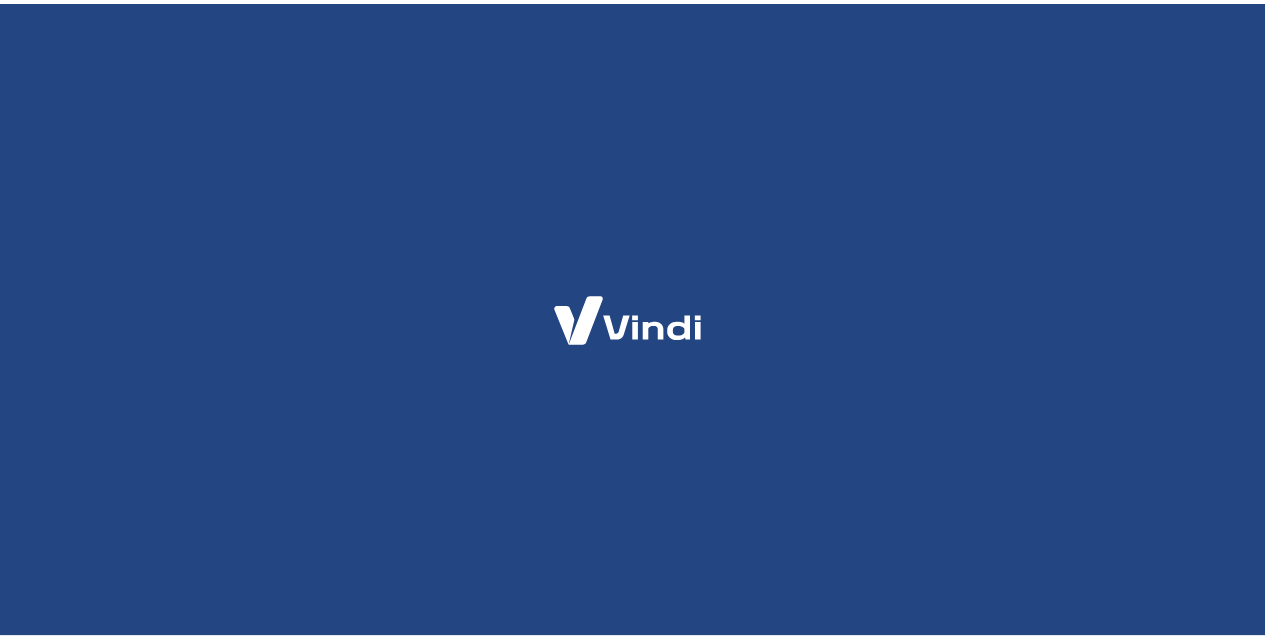 scroll, scrollTop: 0, scrollLeft: 0, axis: both 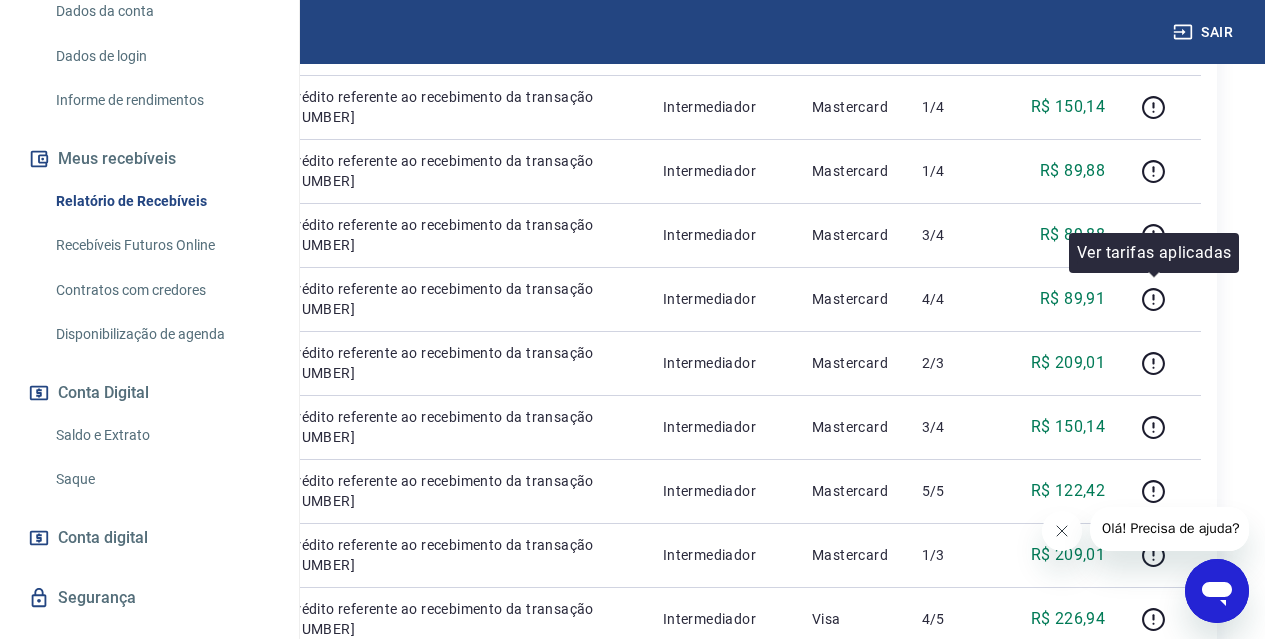 click 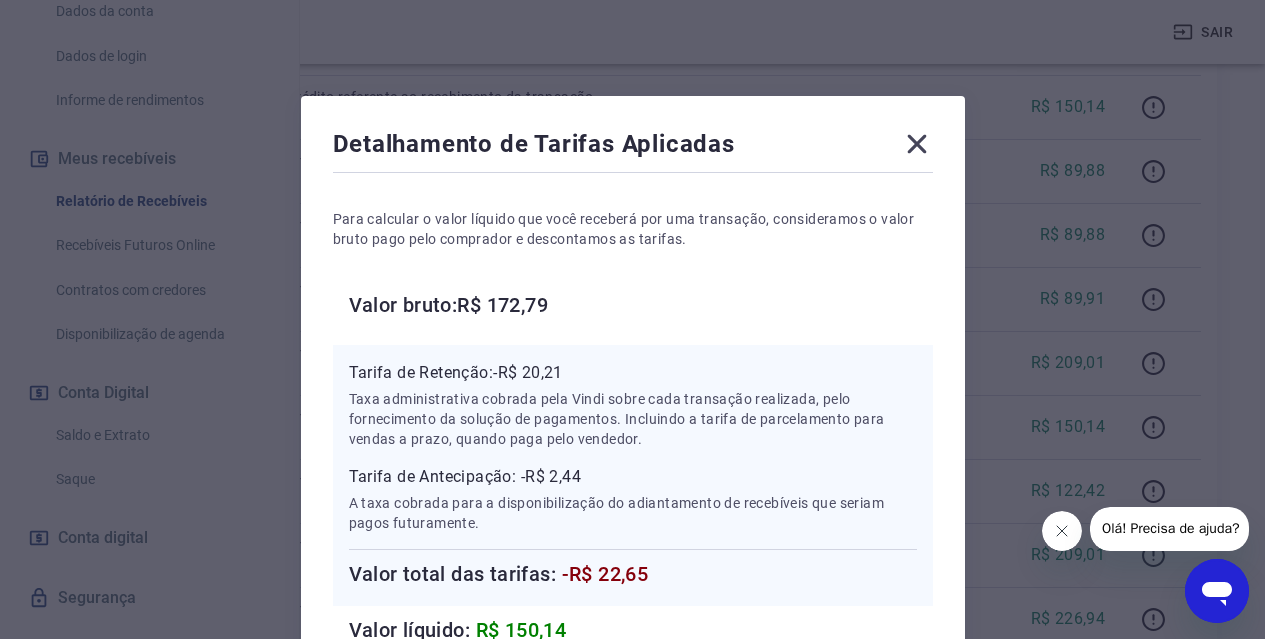 scroll, scrollTop: 100, scrollLeft: 0, axis: vertical 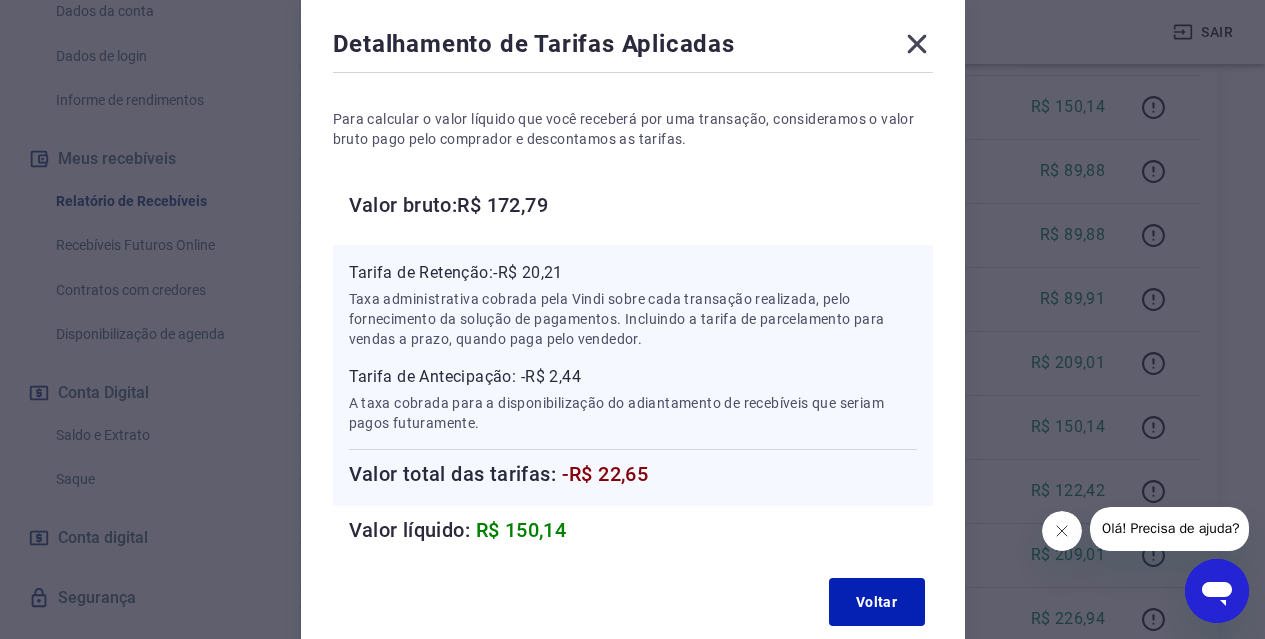 click 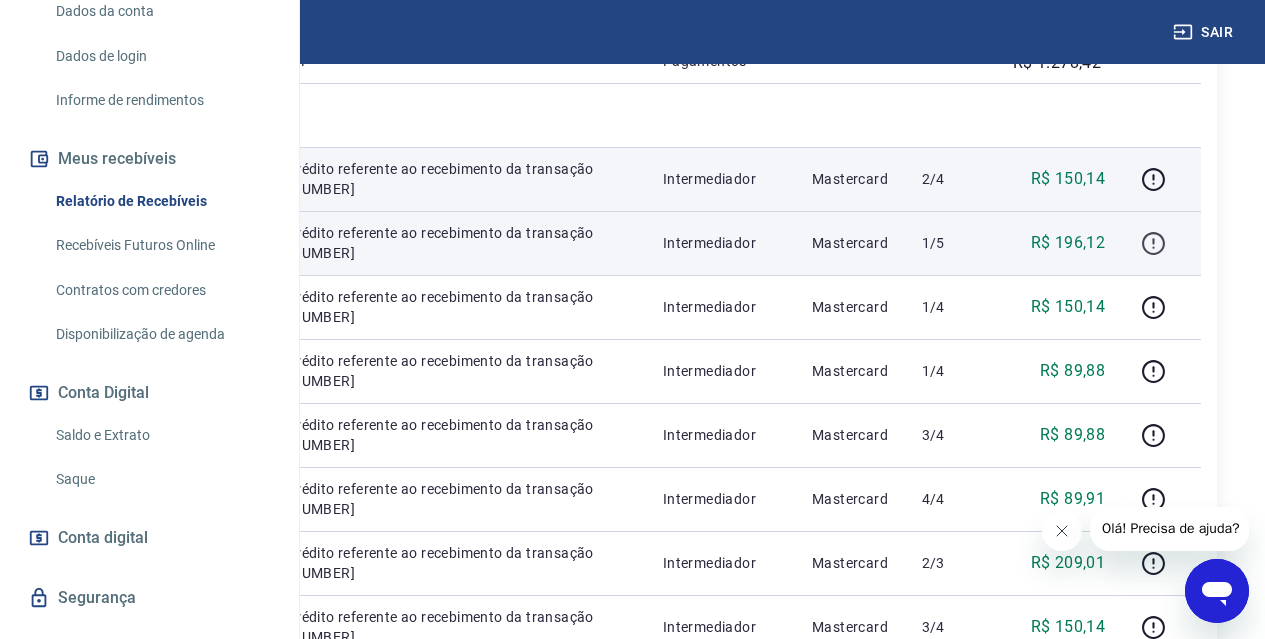 scroll, scrollTop: 900, scrollLeft: 0, axis: vertical 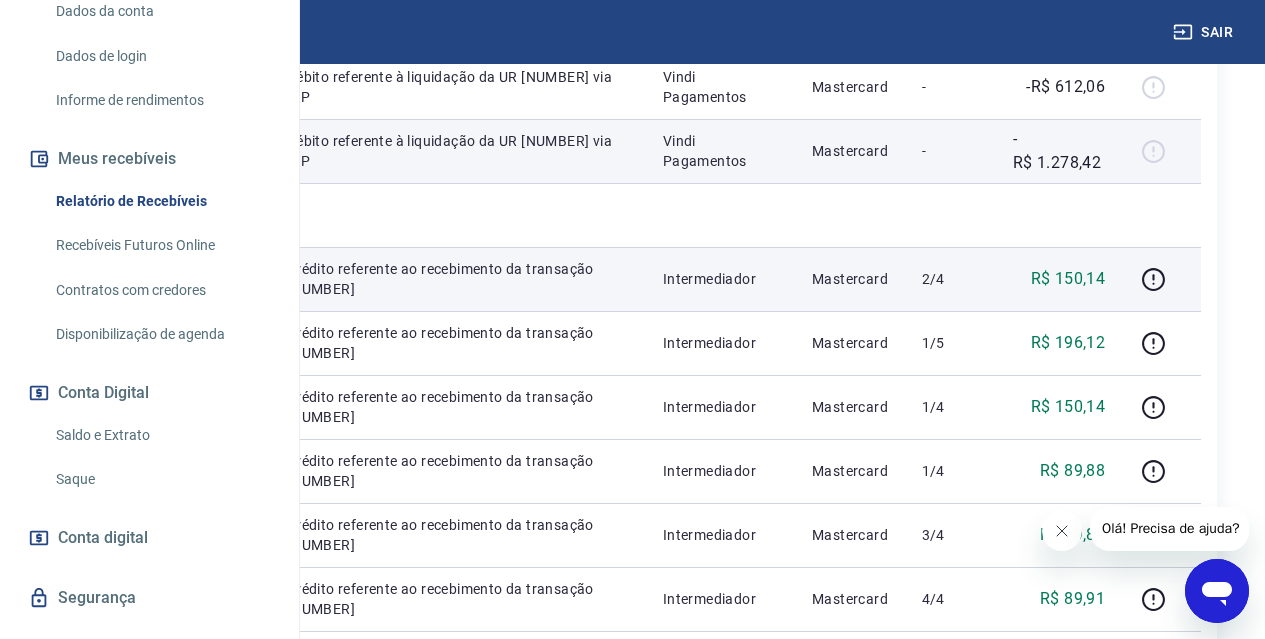 click at bounding box center [1161, 151] 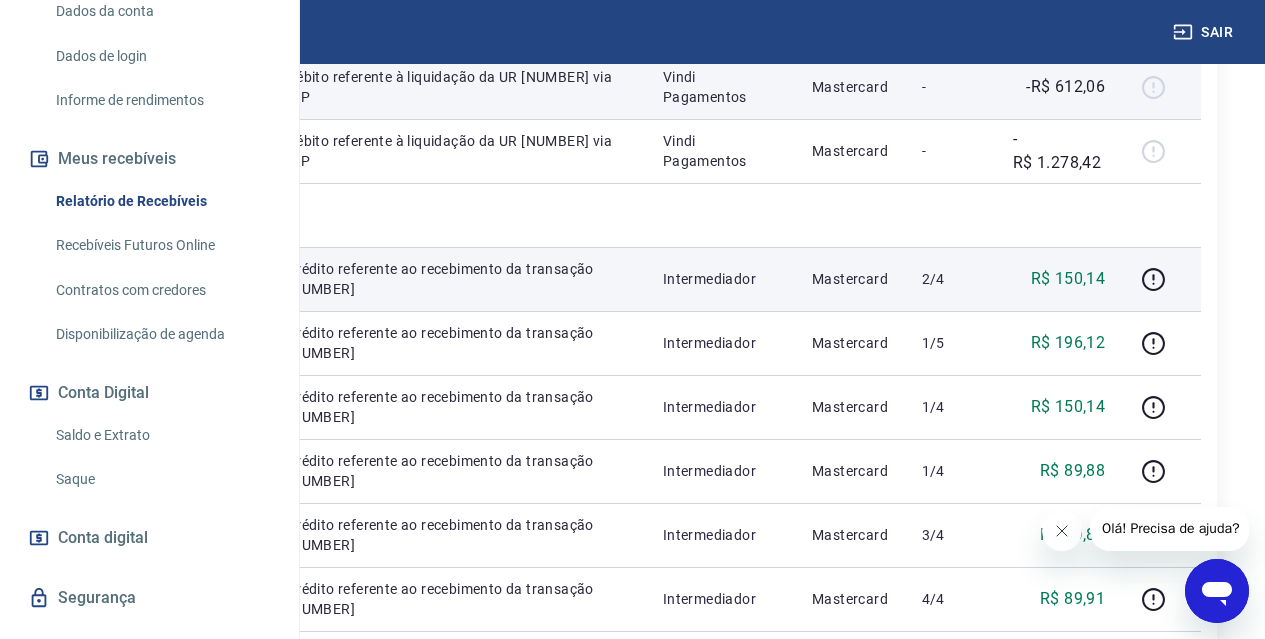 click at bounding box center [1161, 87] 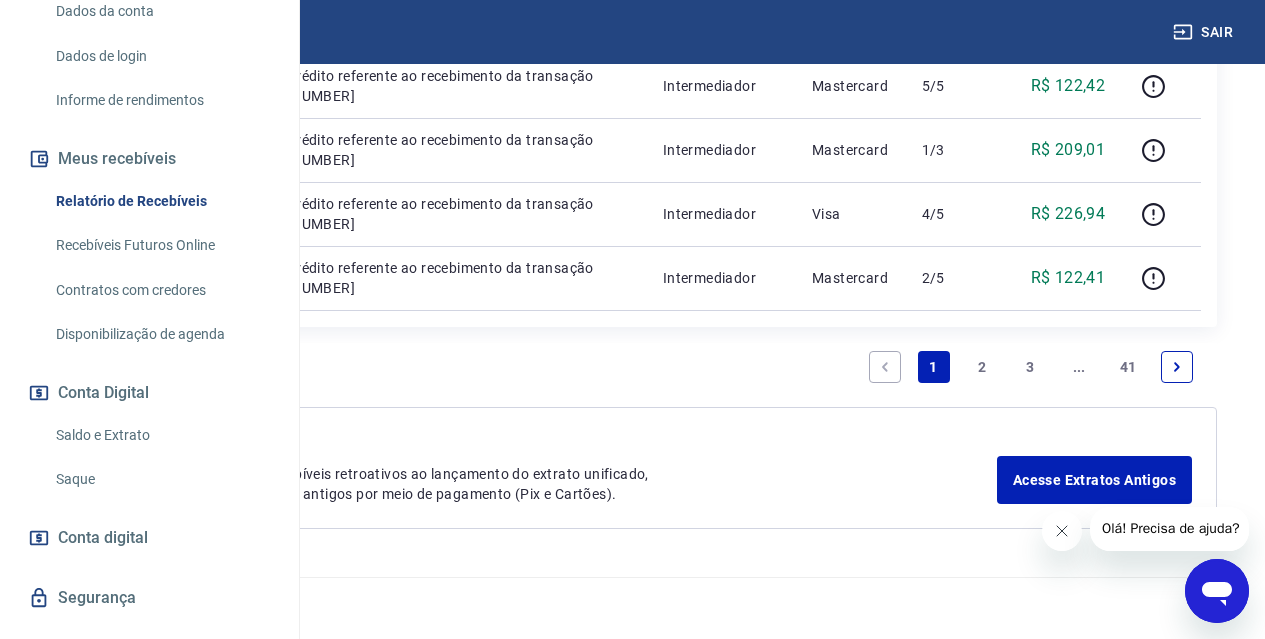 scroll, scrollTop: 1900, scrollLeft: 0, axis: vertical 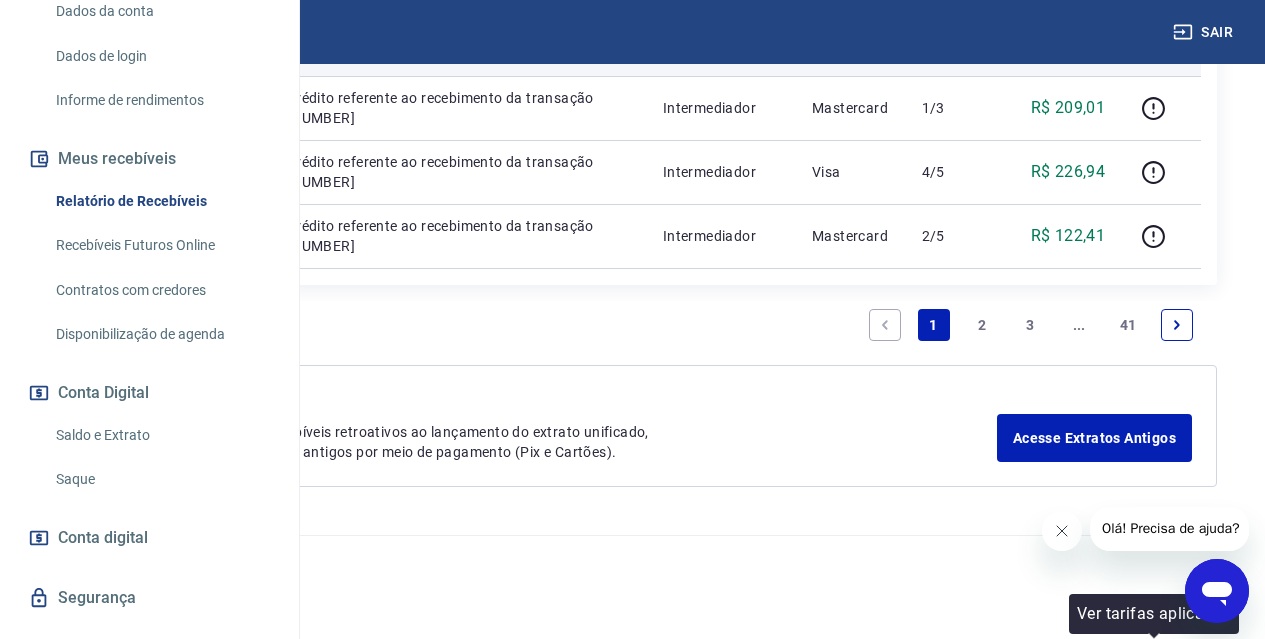 click 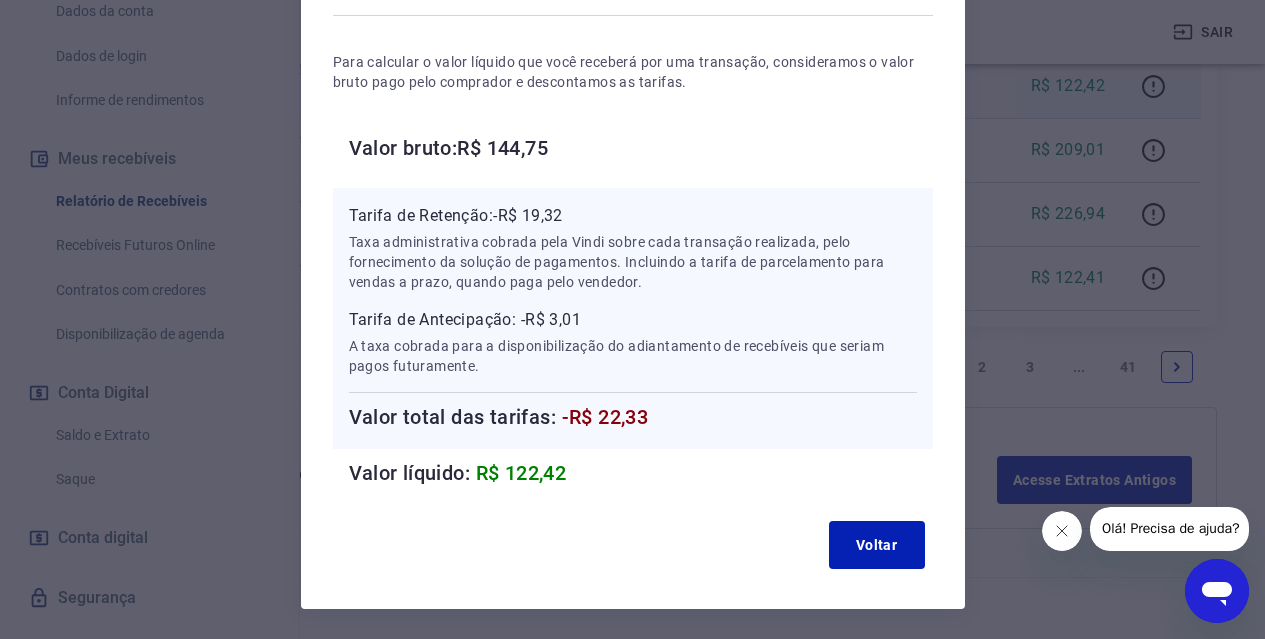 scroll, scrollTop: 200, scrollLeft: 0, axis: vertical 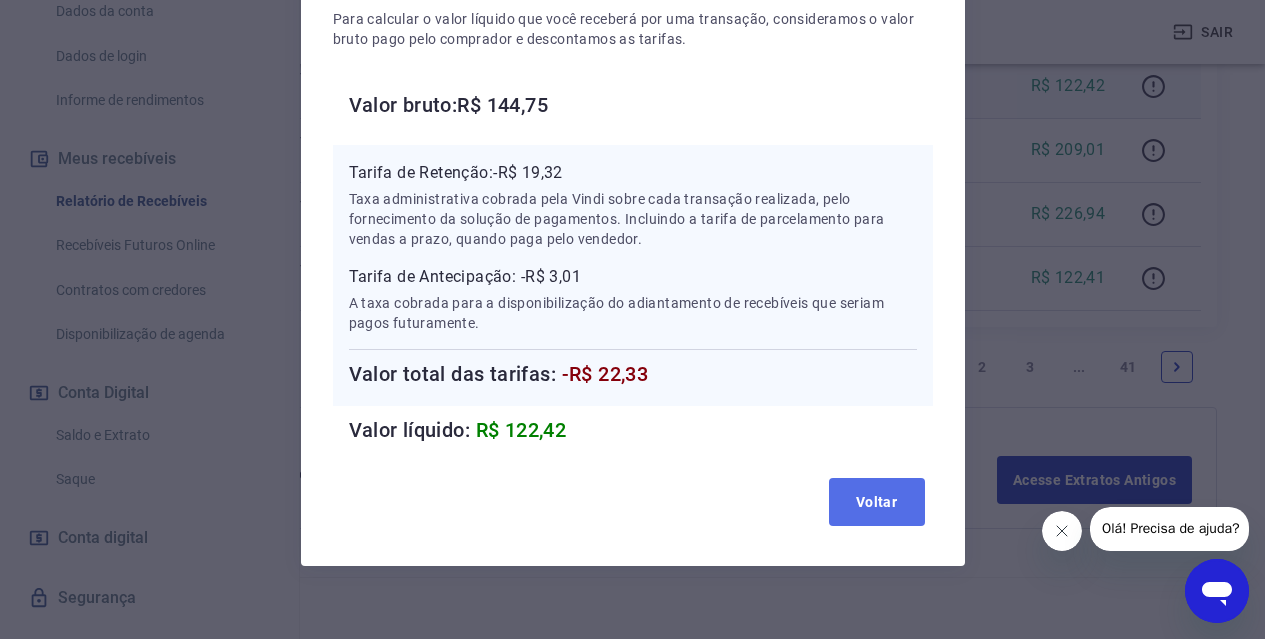 click on "Voltar" at bounding box center (877, 502) 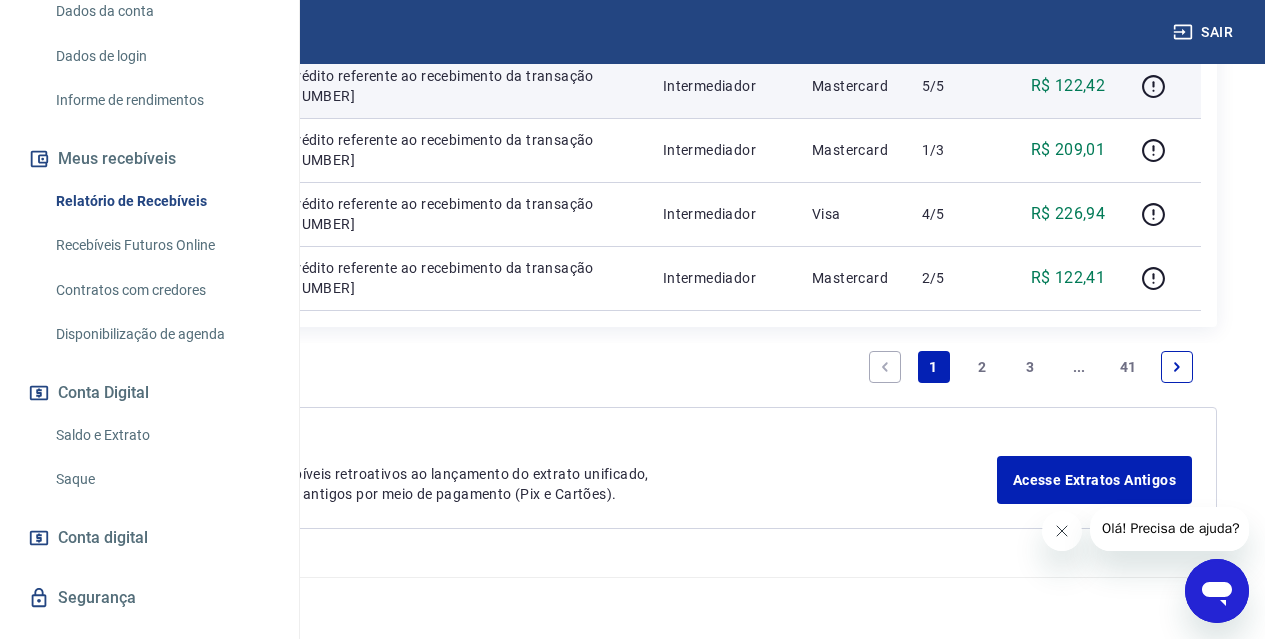 scroll, scrollTop: 2345, scrollLeft: 0, axis: vertical 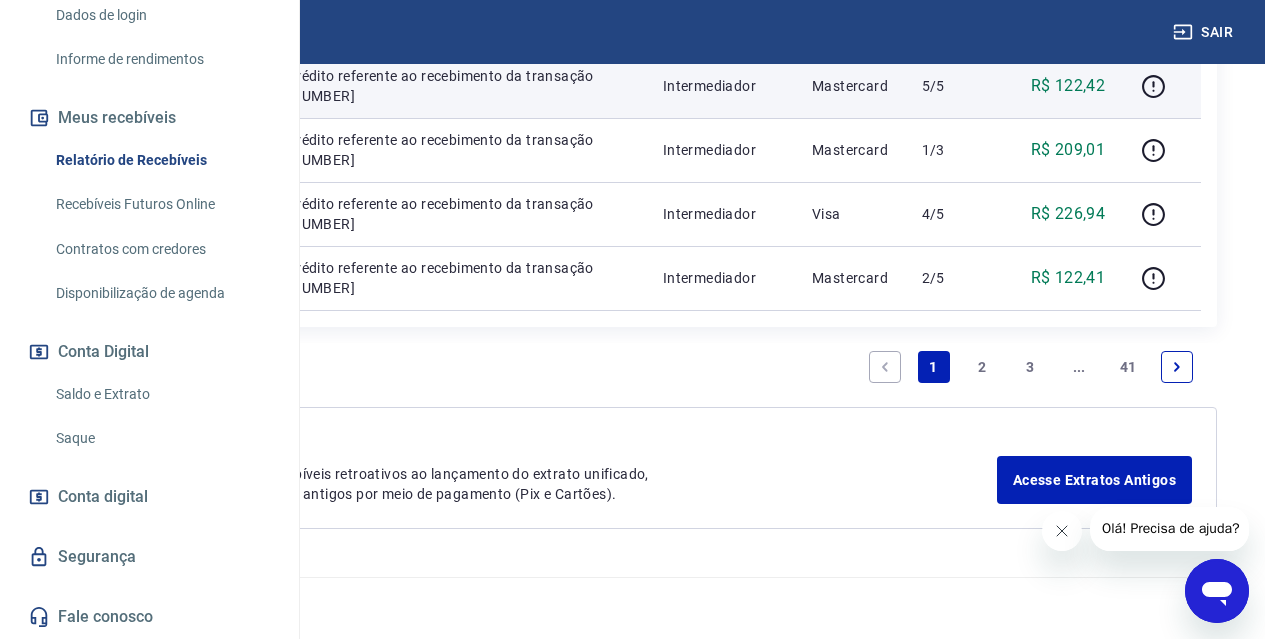 click on "Recebíveis Futuros Online" at bounding box center [161, 204] 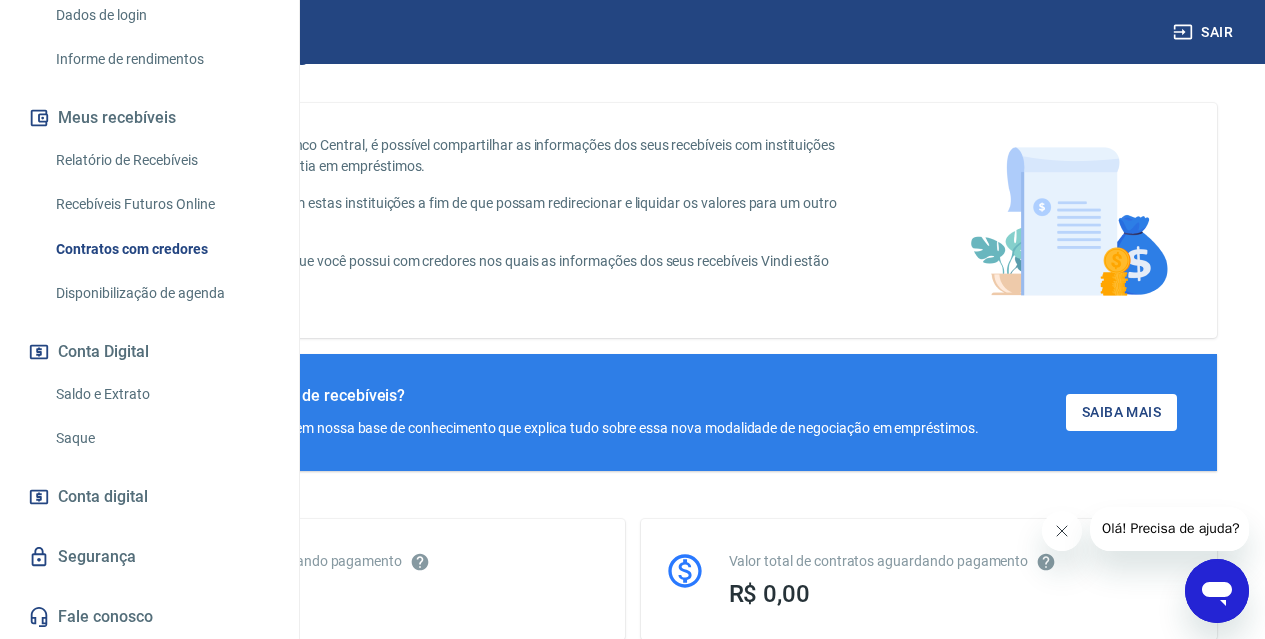 scroll, scrollTop: 0, scrollLeft: 0, axis: both 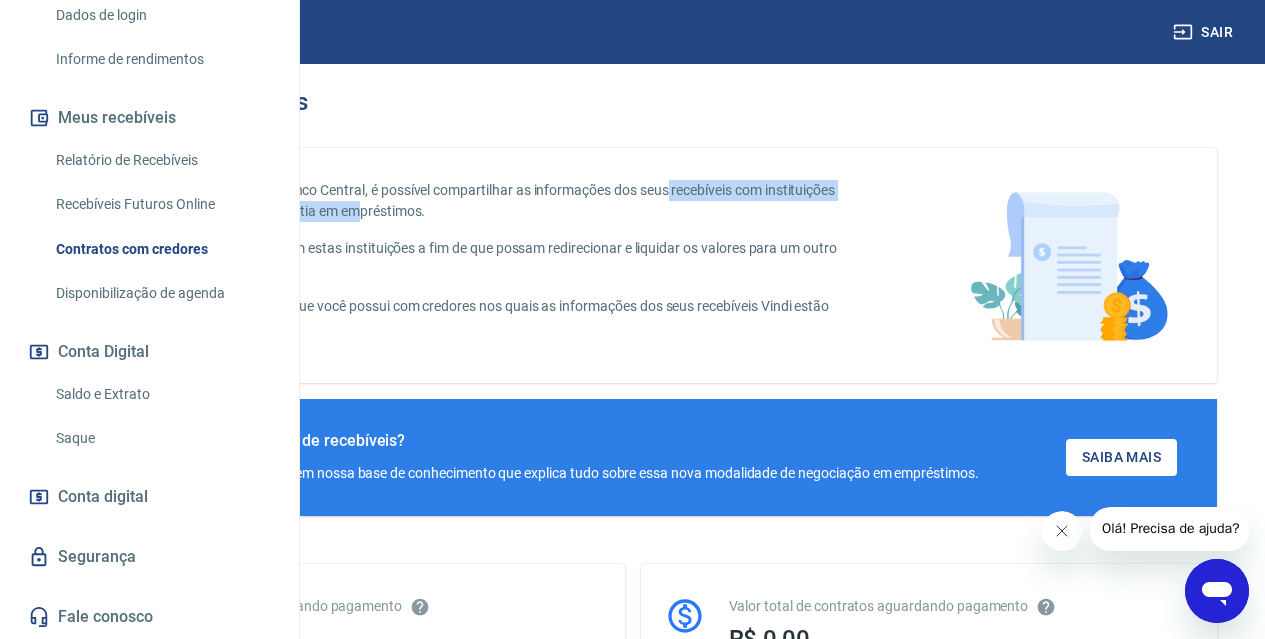 drag, startPoint x: 408, startPoint y: 213, endPoint x: 860, endPoint y: 214, distance: 452.0011 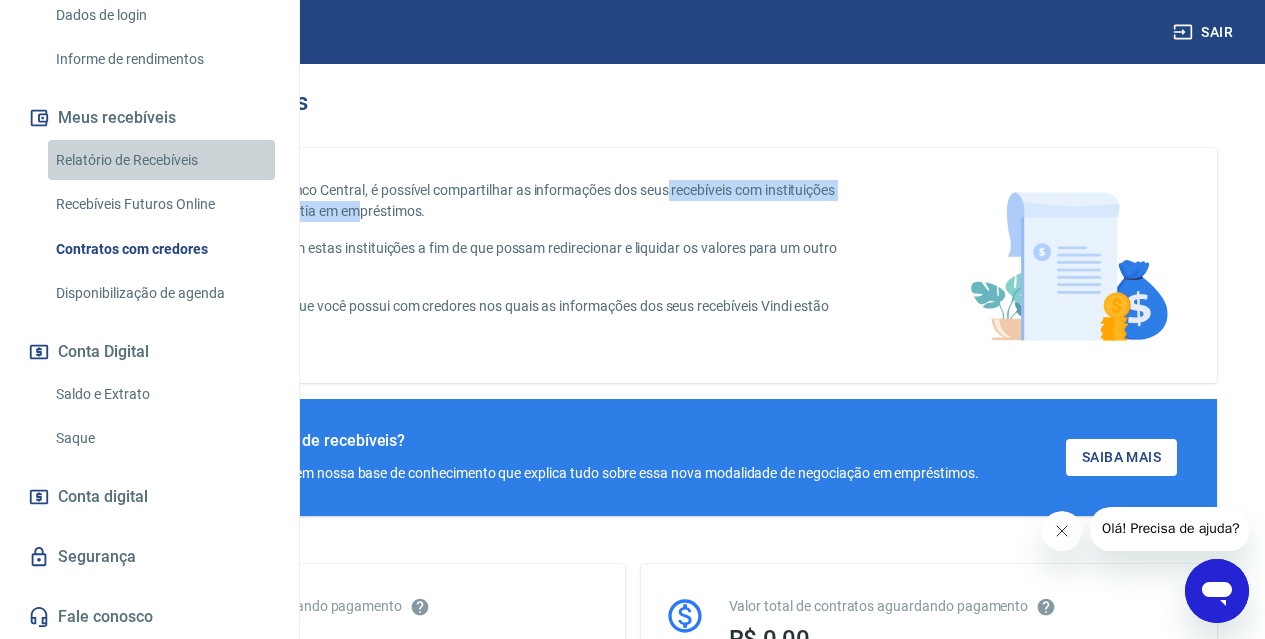 click on "Relatório de Recebíveis" at bounding box center (161, 160) 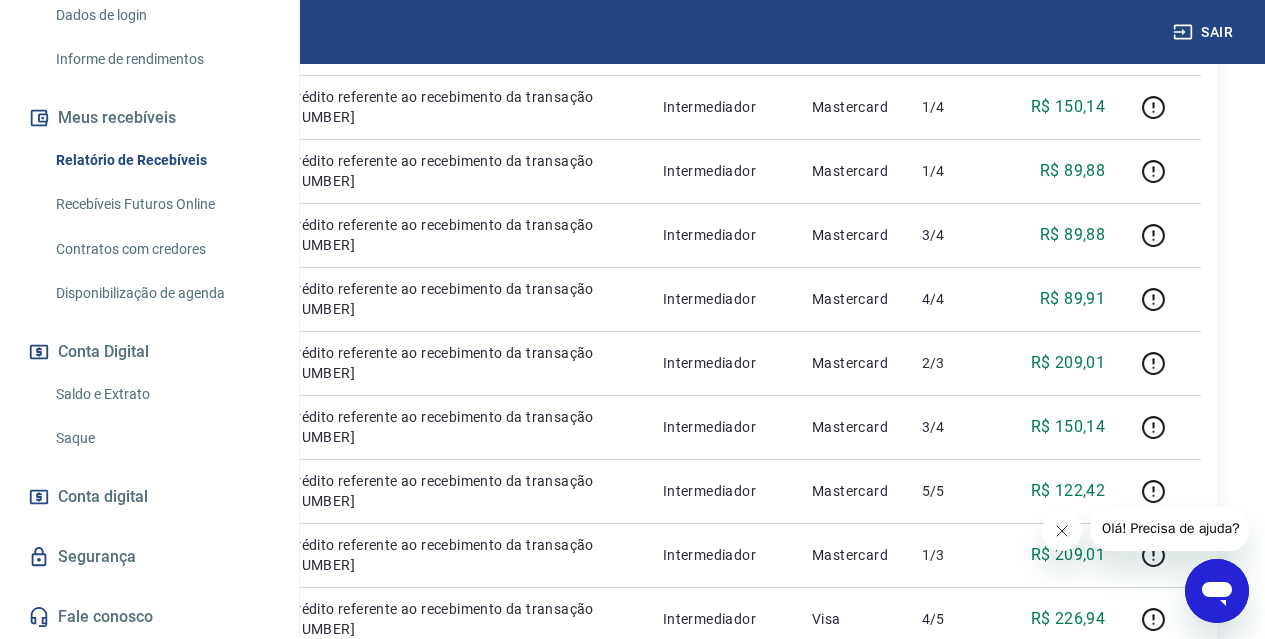 scroll, scrollTop: 1300, scrollLeft: 0, axis: vertical 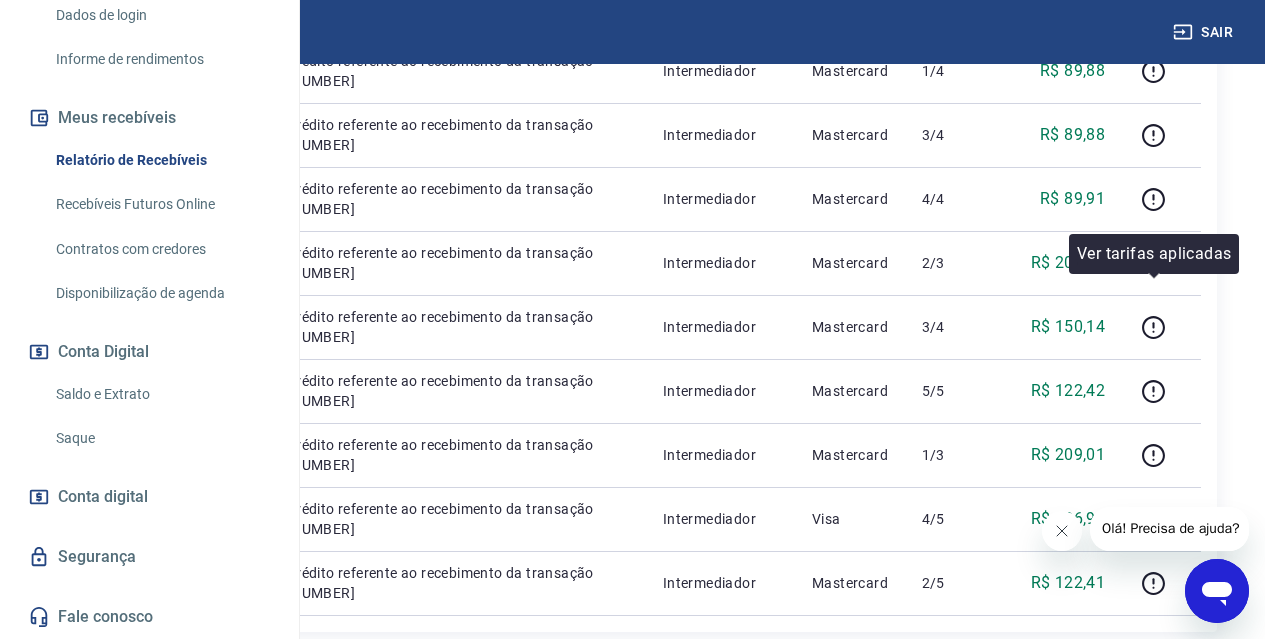 click 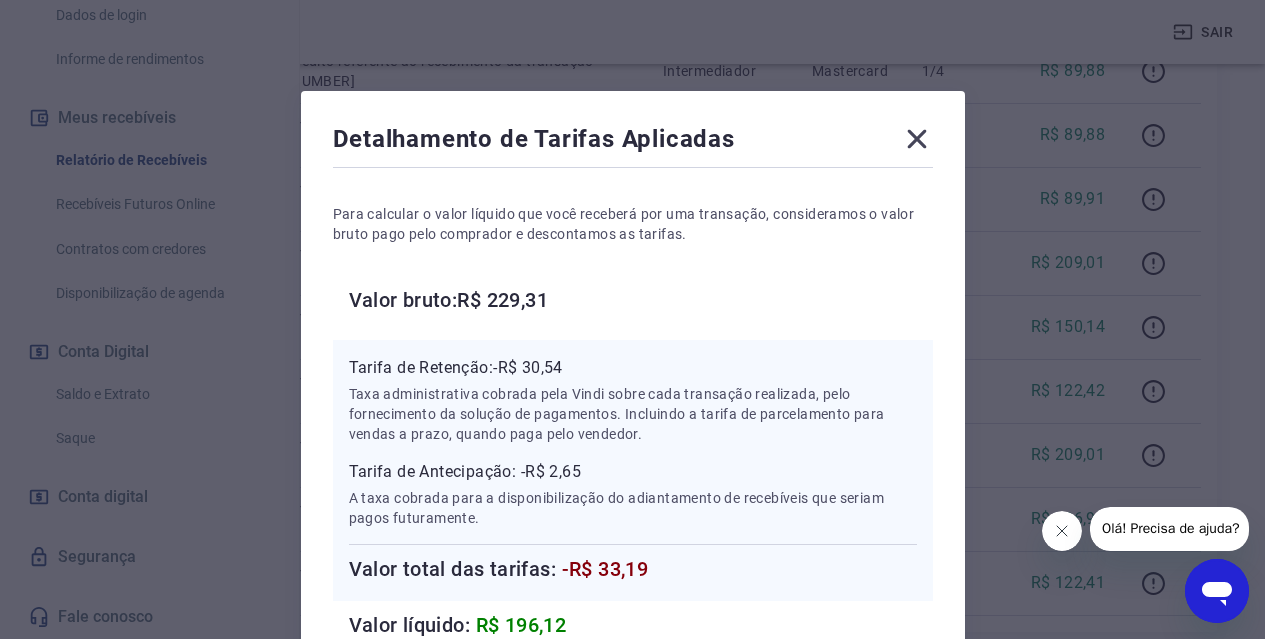 scroll, scrollTop: 0, scrollLeft: 0, axis: both 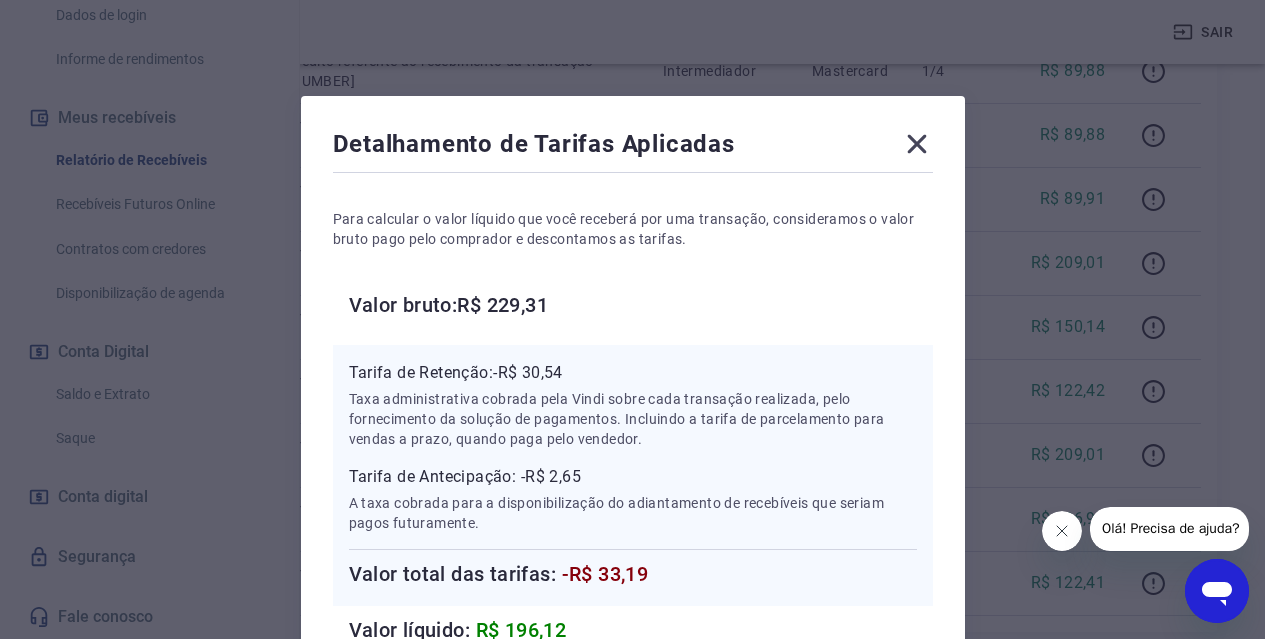 click 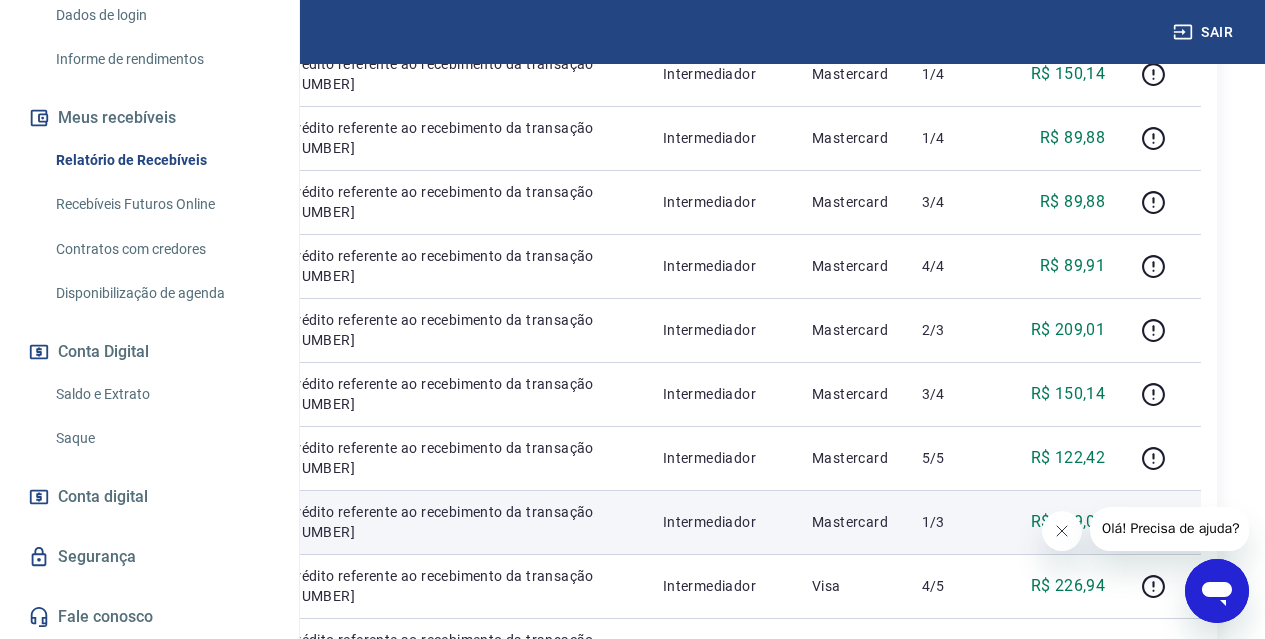scroll, scrollTop: 1200, scrollLeft: 0, axis: vertical 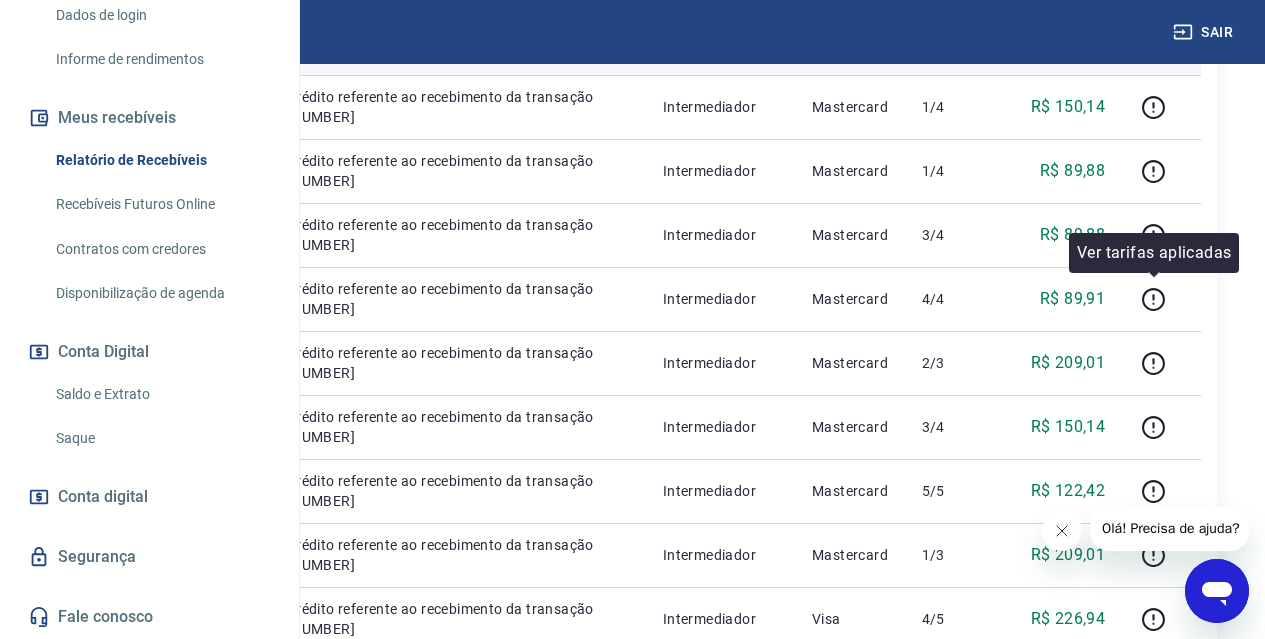 click 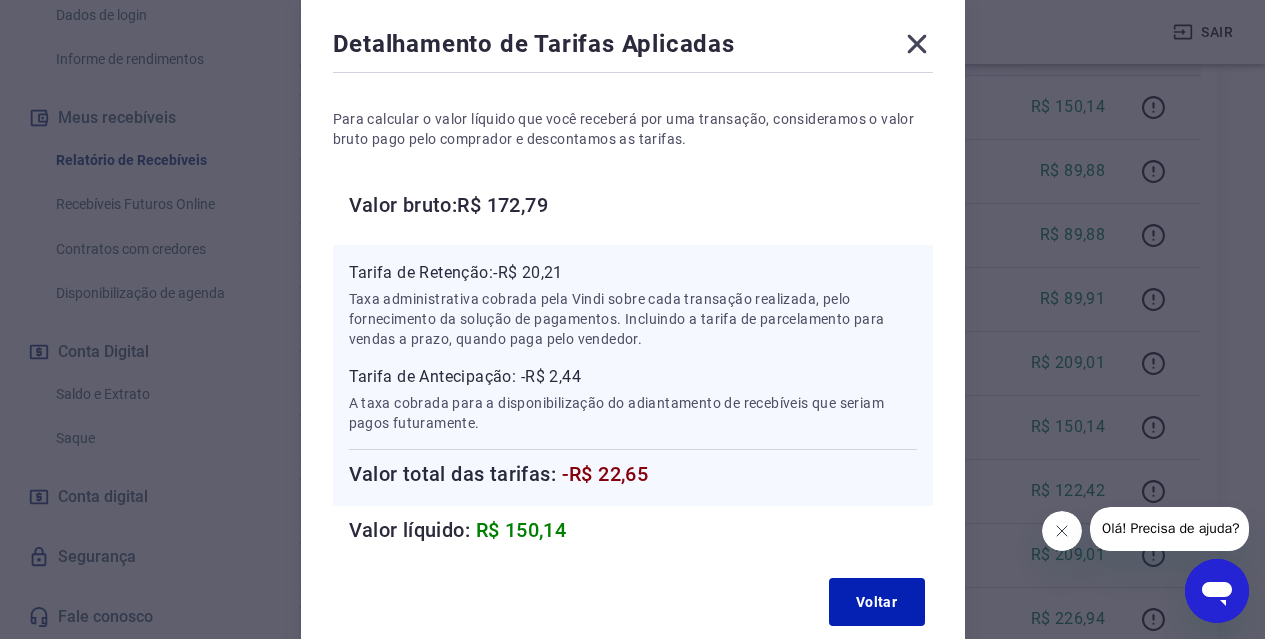 scroll, scrollTop: 200, scrollLeft: 0, axis: vertical 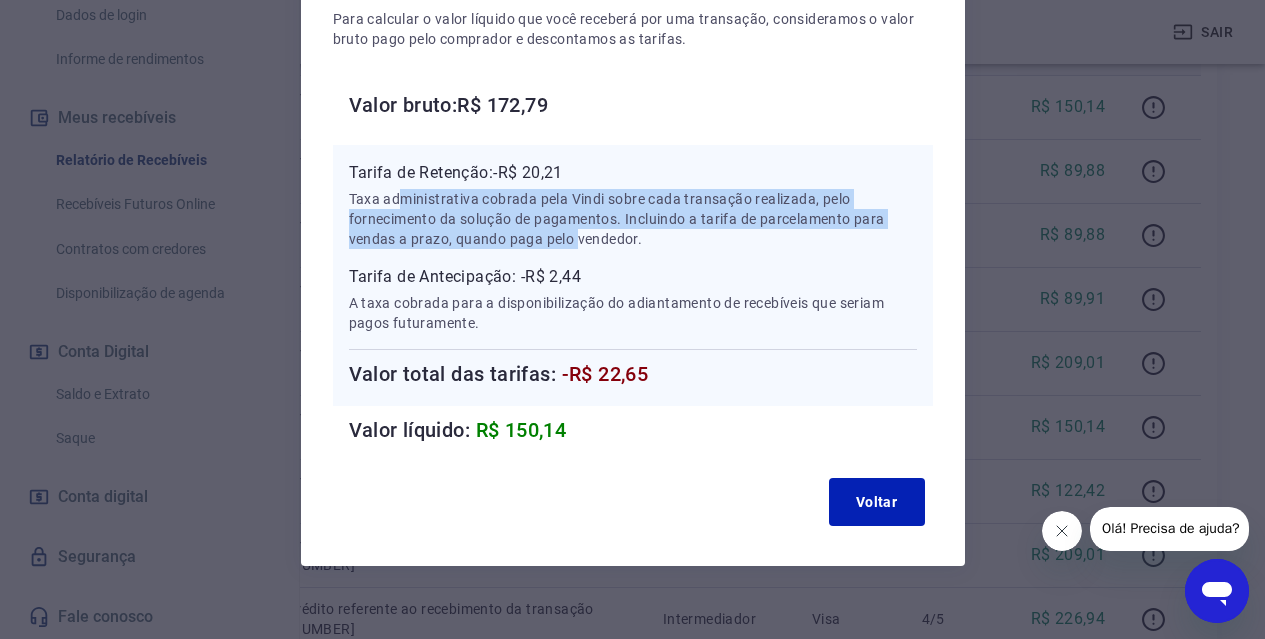 drag, startPoint x: 403, startPoint y: 195, endPoint x: 576, endPoint y: 242, distance: 179.27075 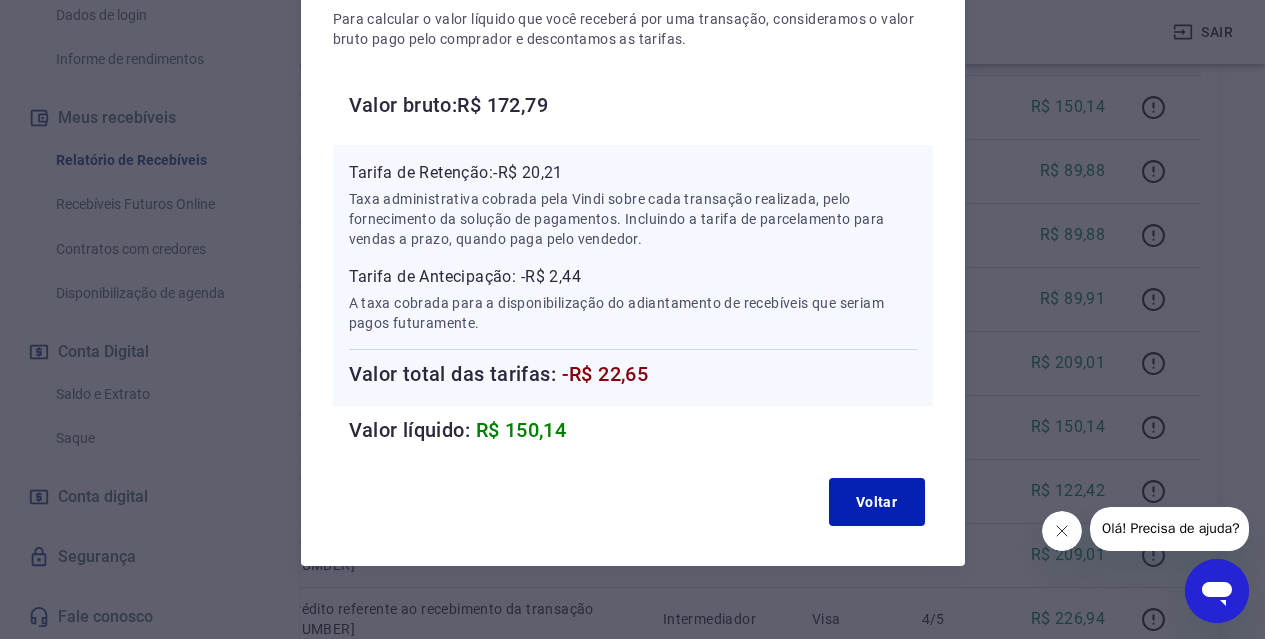click on "Taxa administrativa cobrada pela Vindi sobre cada transação realizada, pelo fornecimento da solução de pagamentos. Incluindo a tarifa de parcelamento para vendas a prazo, quando paga pelo vendedor." at bounding box center [633, 219] 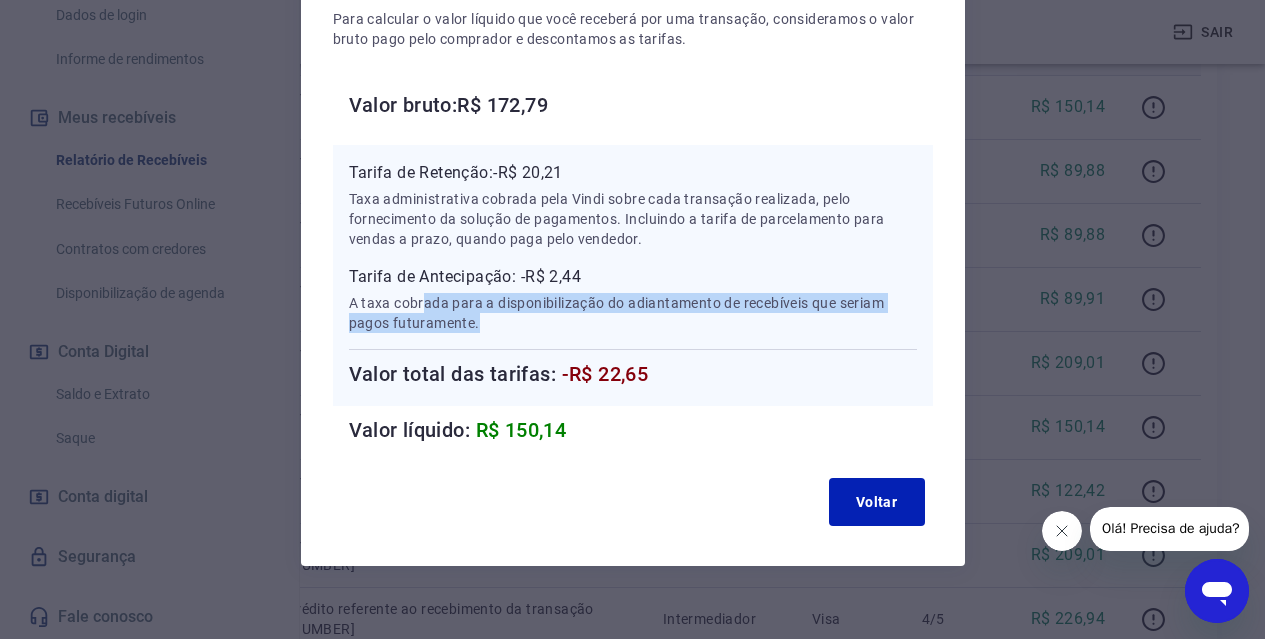 drag, startPoint x: 421, startPoint y: 298, endPoint x: 778, endPoint y: 317, distance: 357.50525 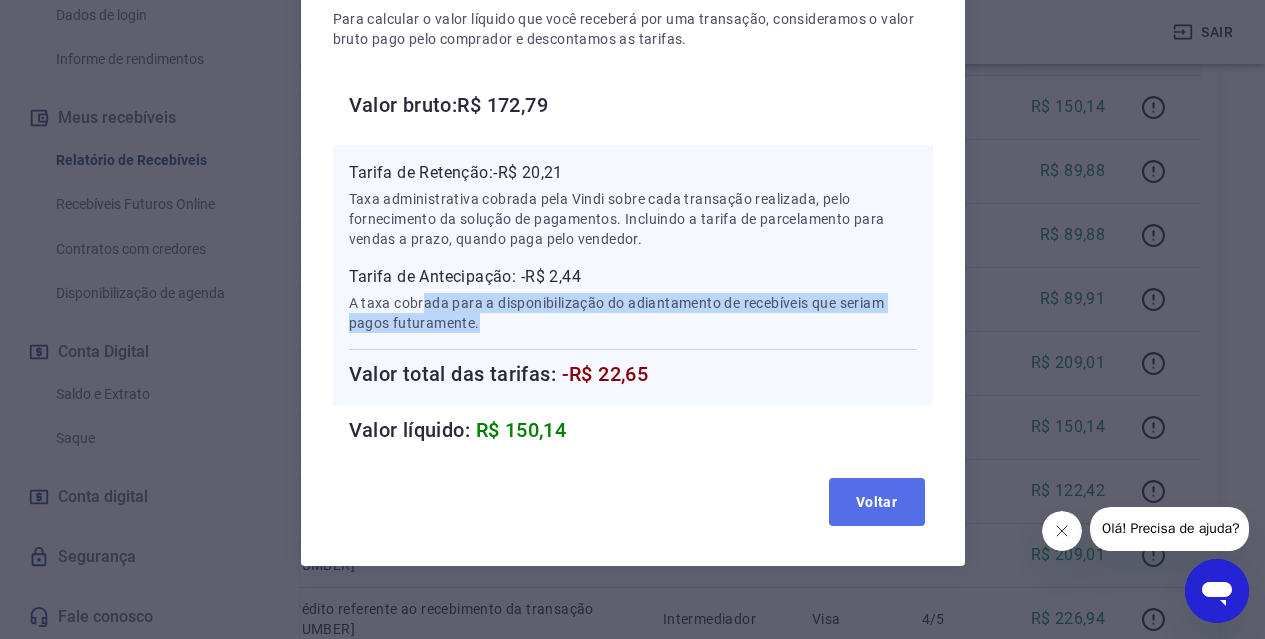 click on "Voltar" at bounding box center [877, 502] 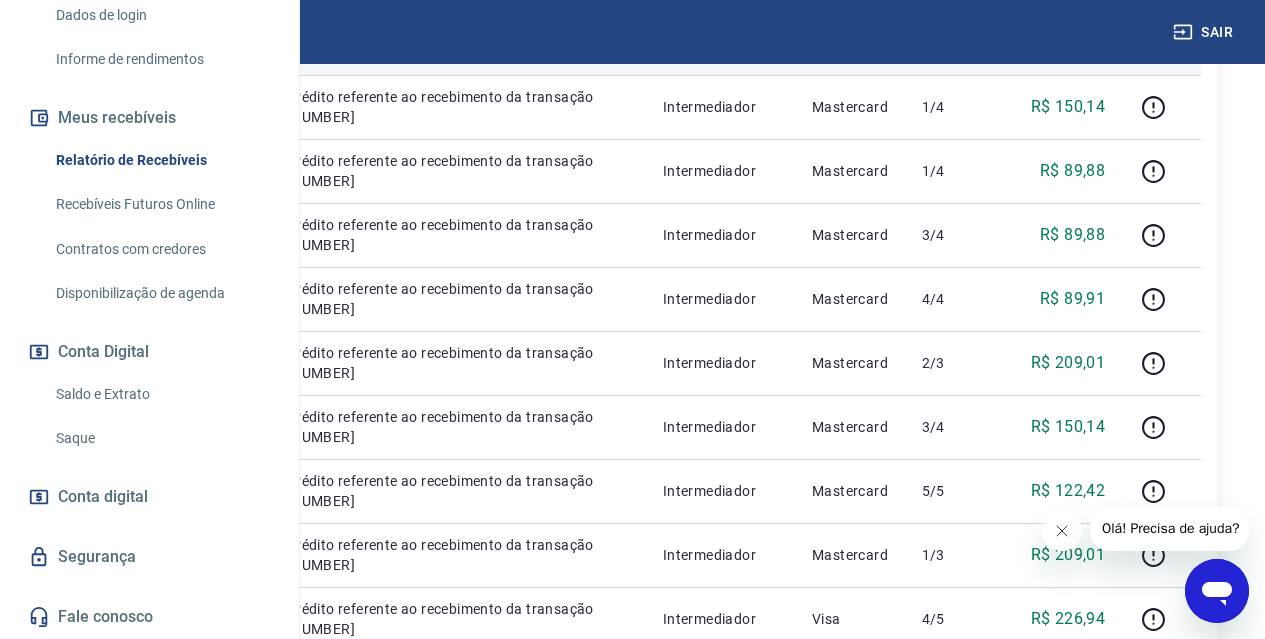 click 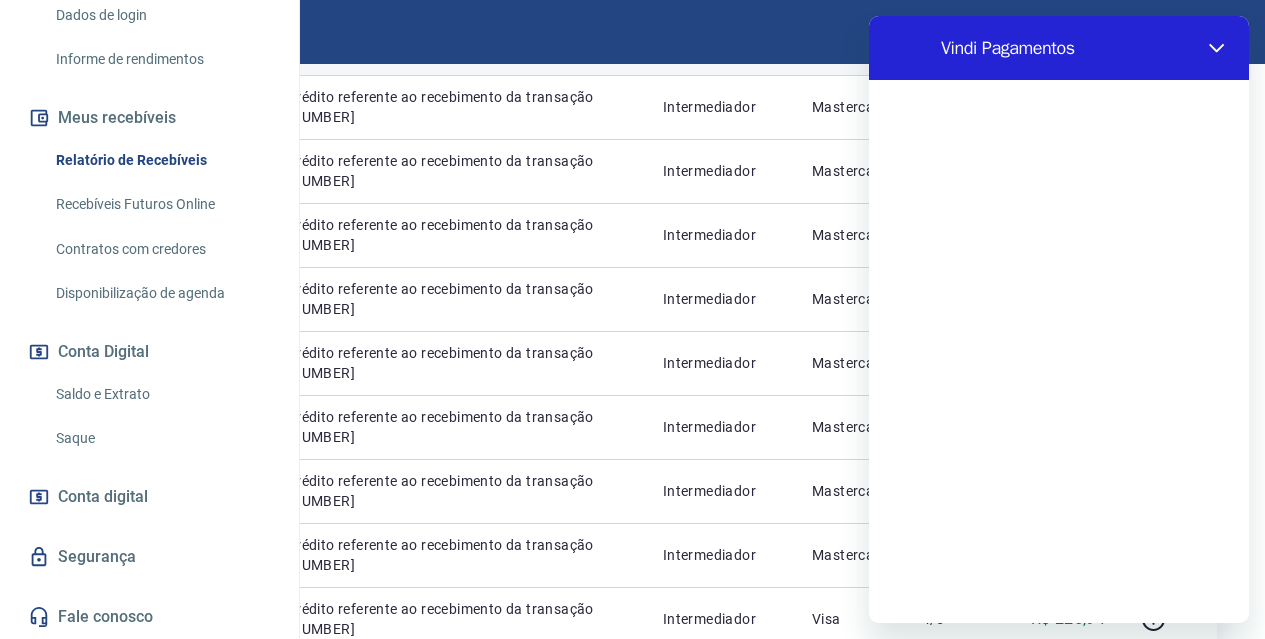 scroll, scrollTop: 0, scrollLeft: 0, axis: both 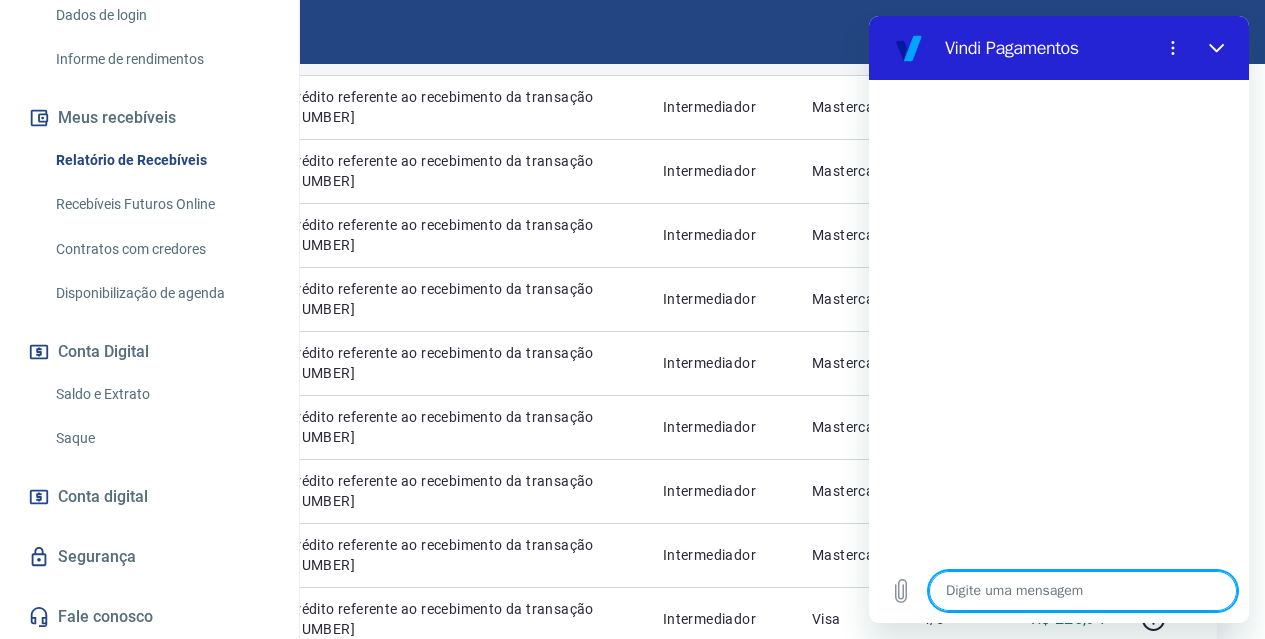 type on "o" 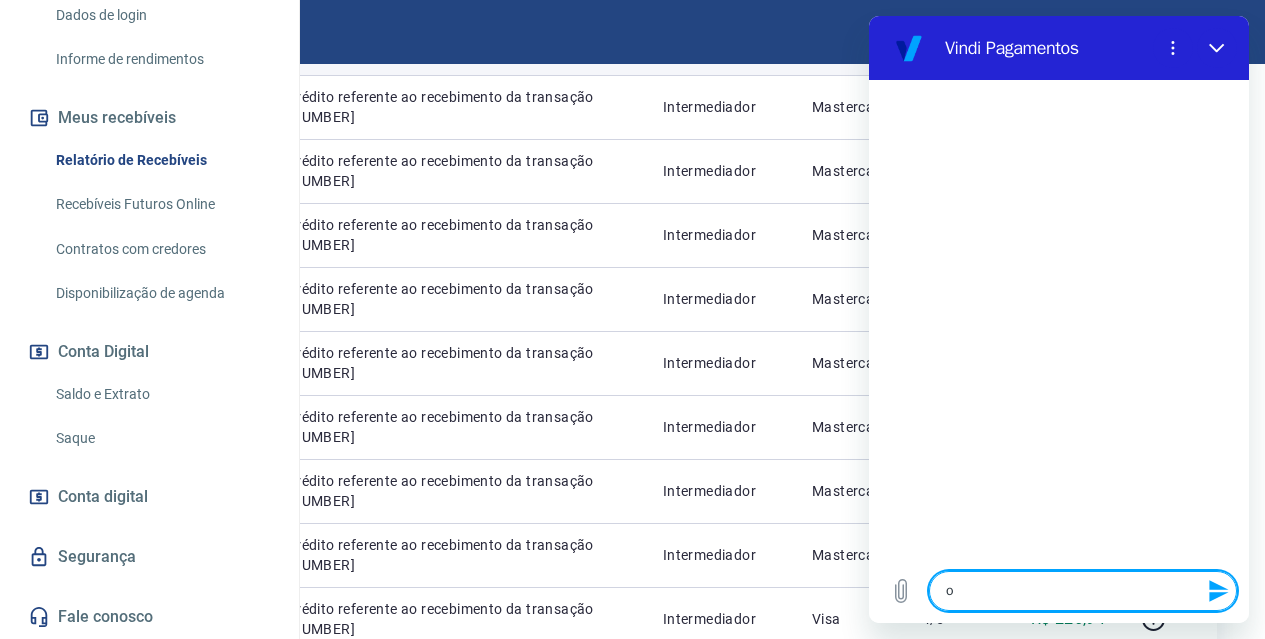 type on "ol" 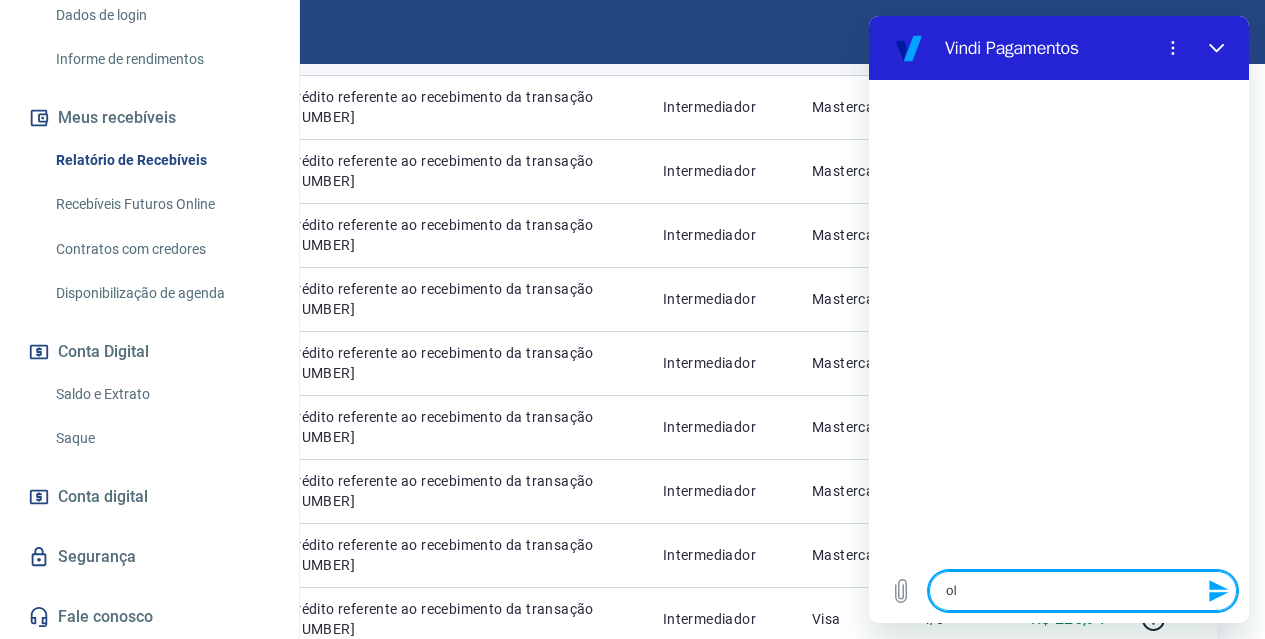 type on "olá" 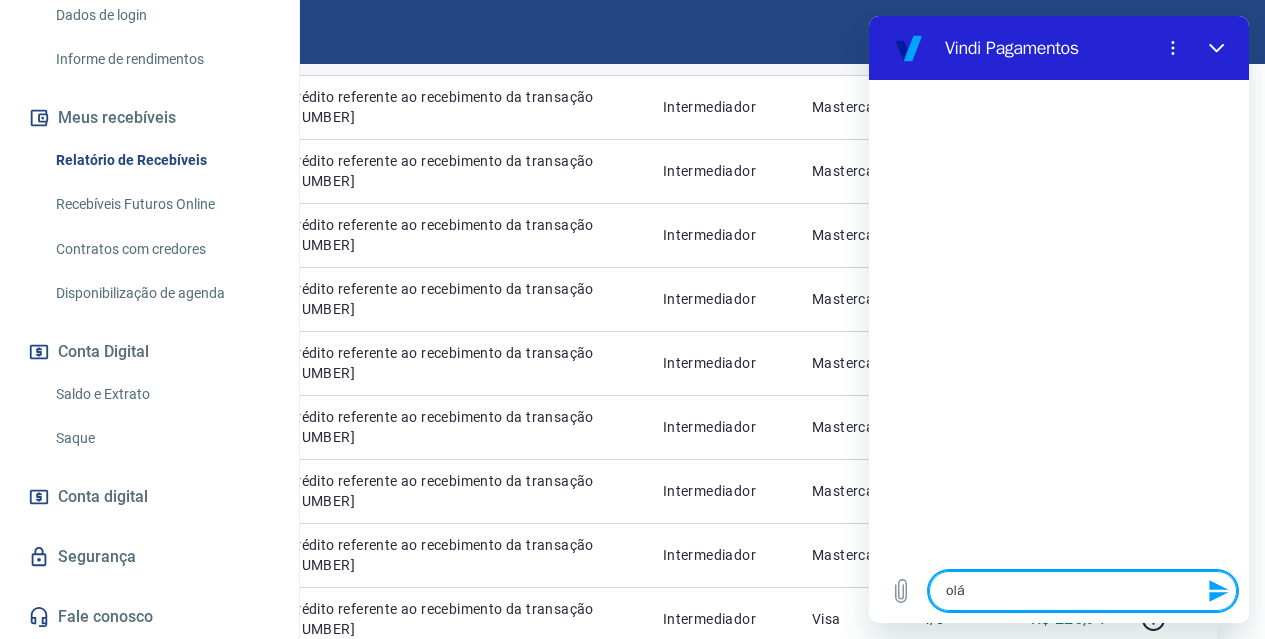 type on "olá" 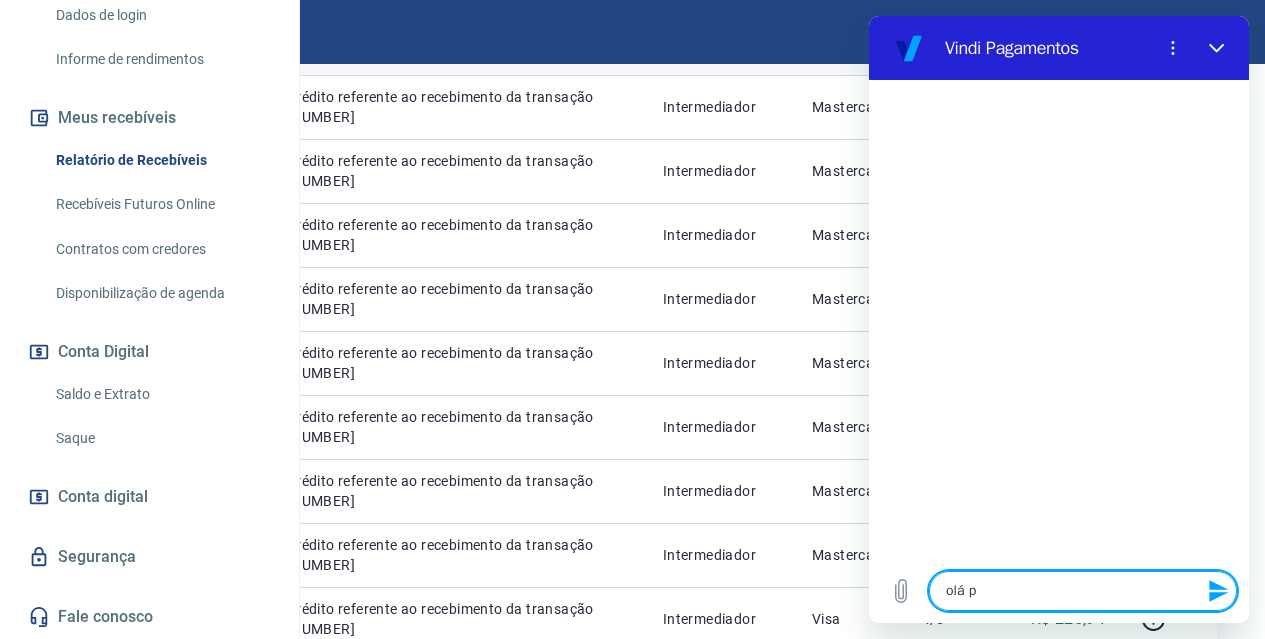 type on "olá pr" 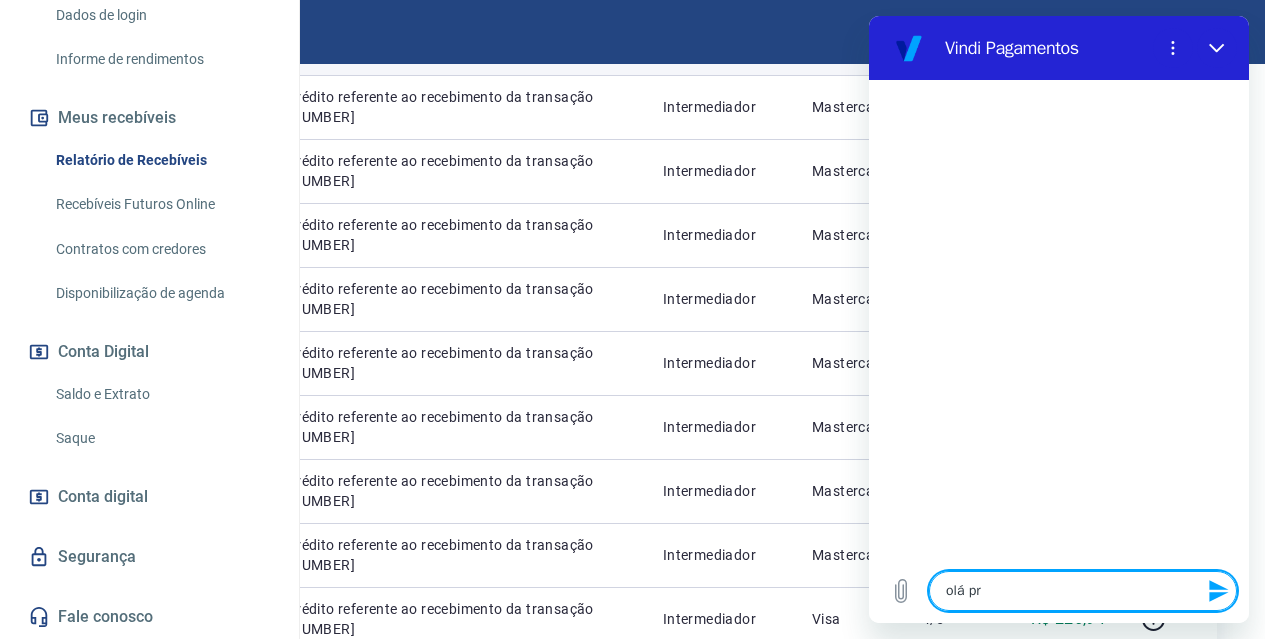 type on "olá pre" 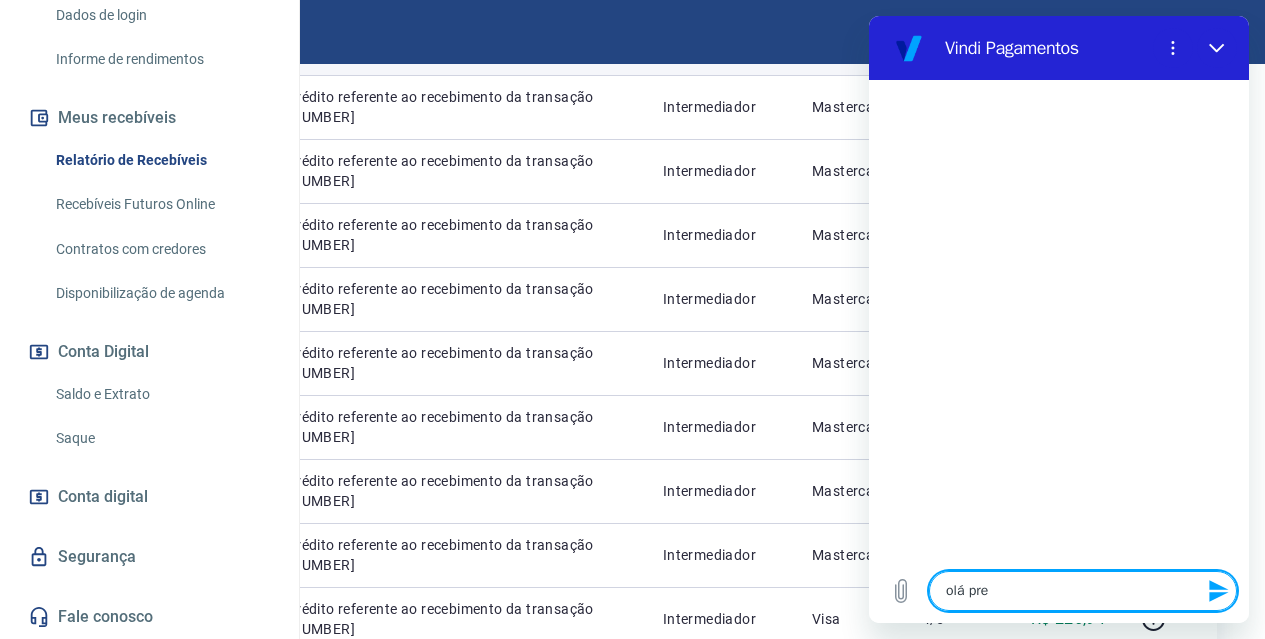 type on "olá prec" 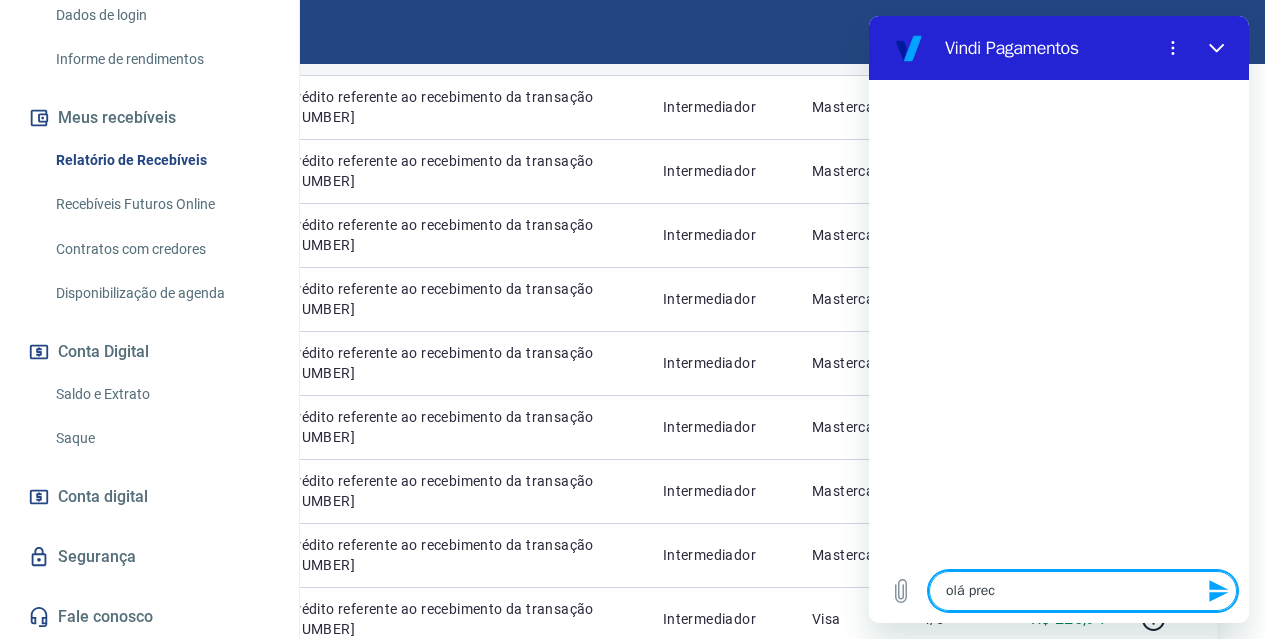 type on "olá preci" 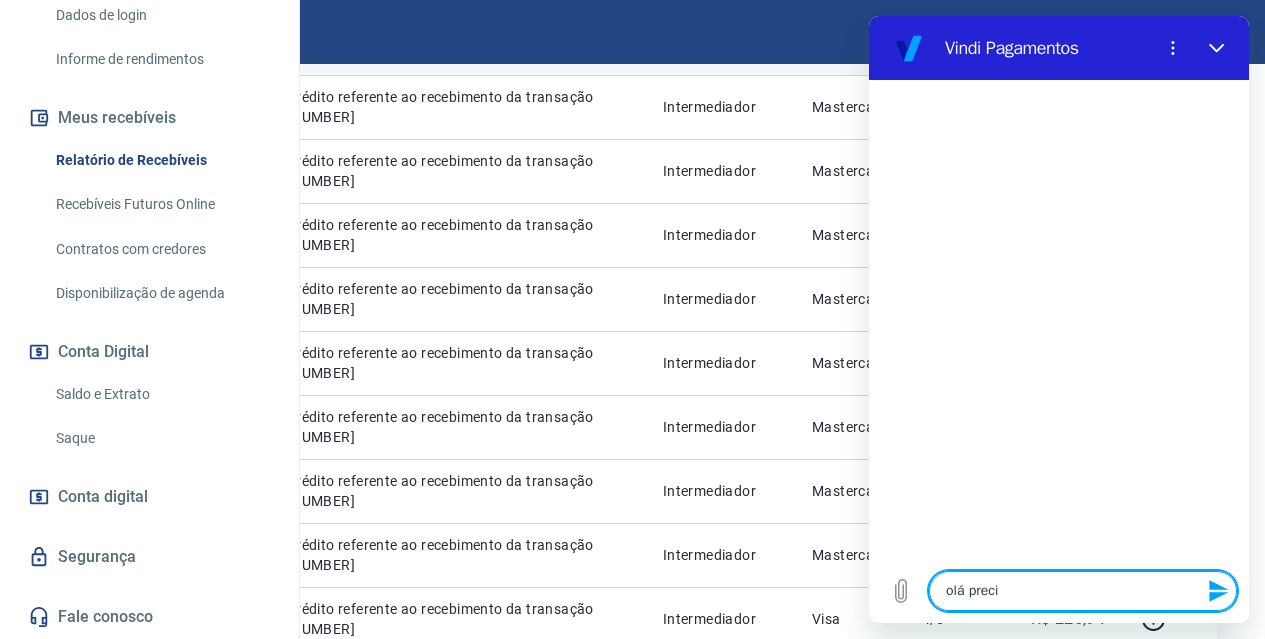 type on "olá precis" 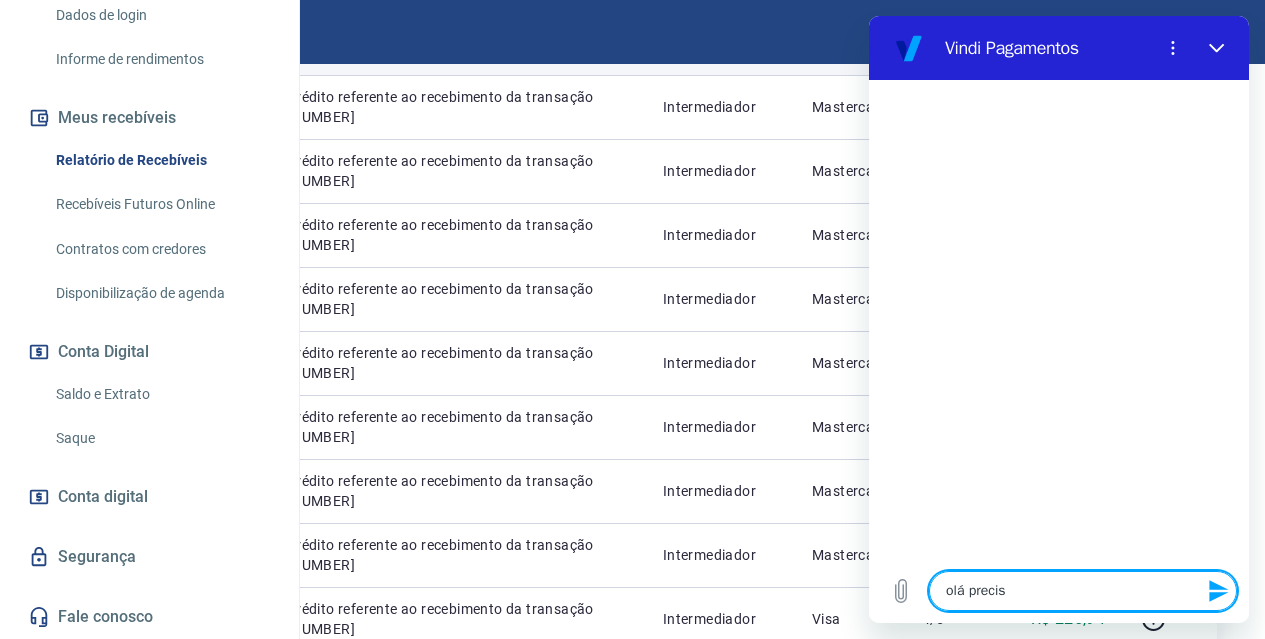 type on "x" 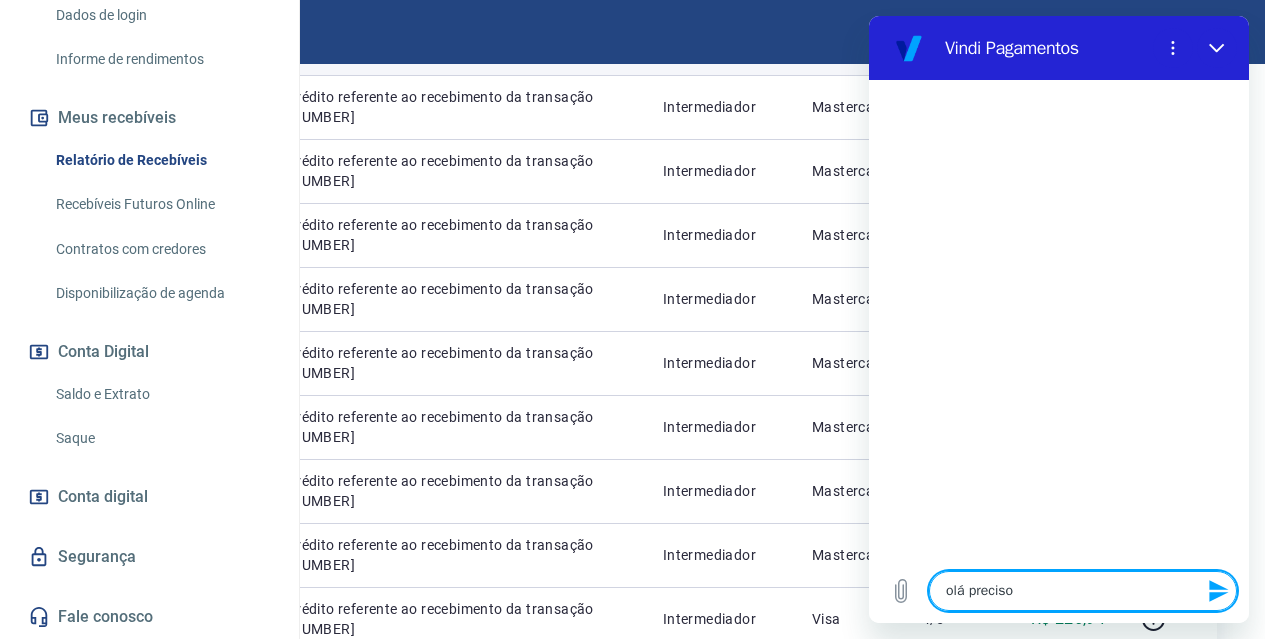 type on "olá preciso" 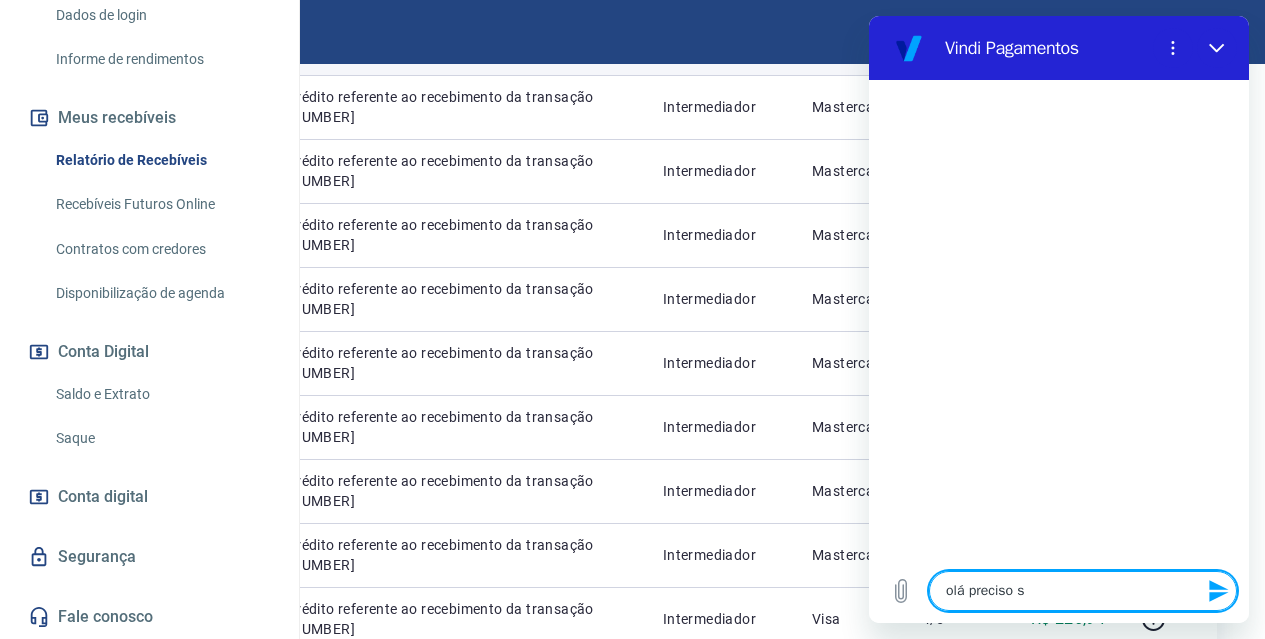 type on "olá preciso sa" 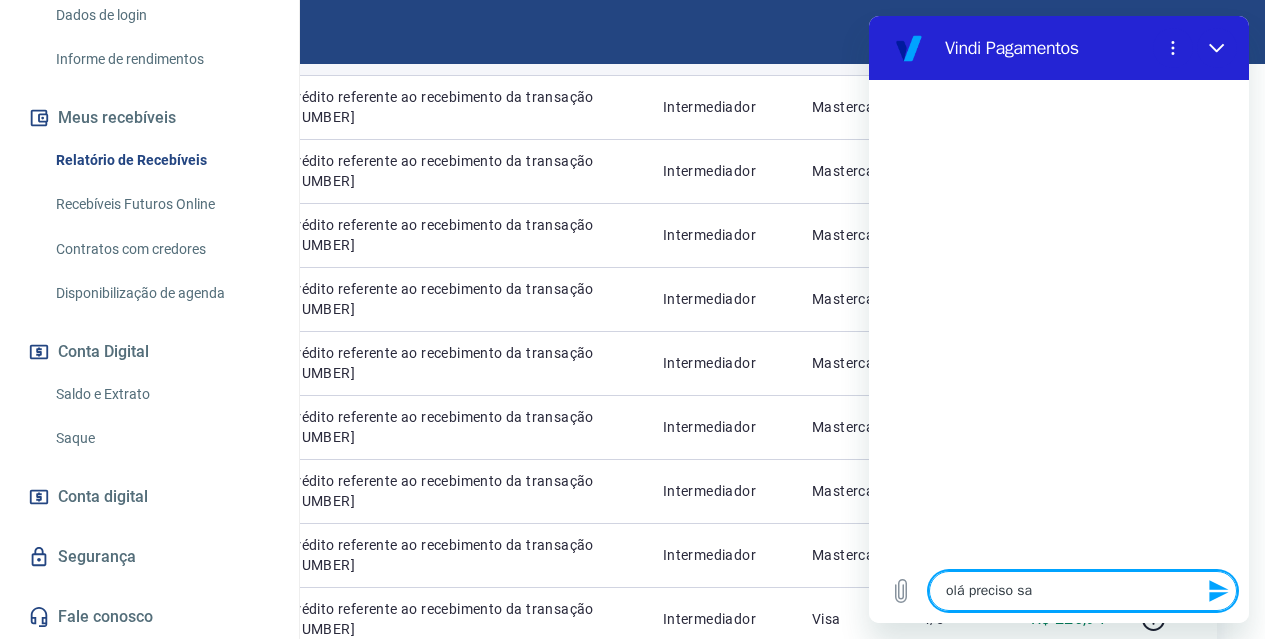type on "olá preciso sab" 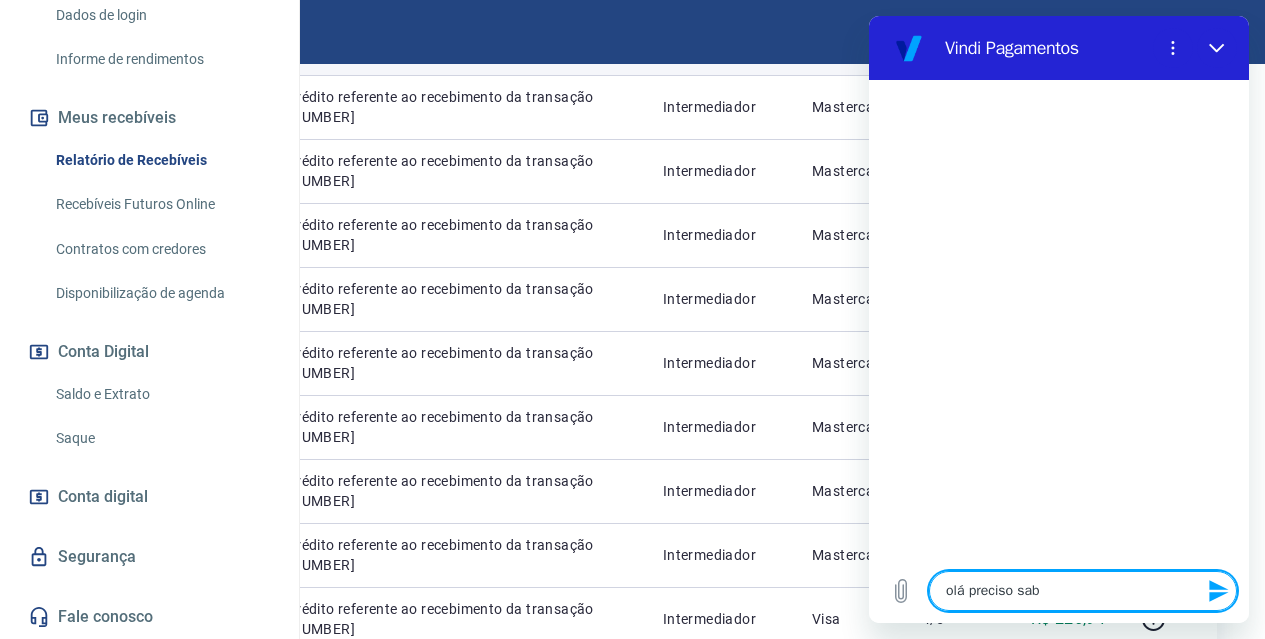 type on "olá preciso sabe" 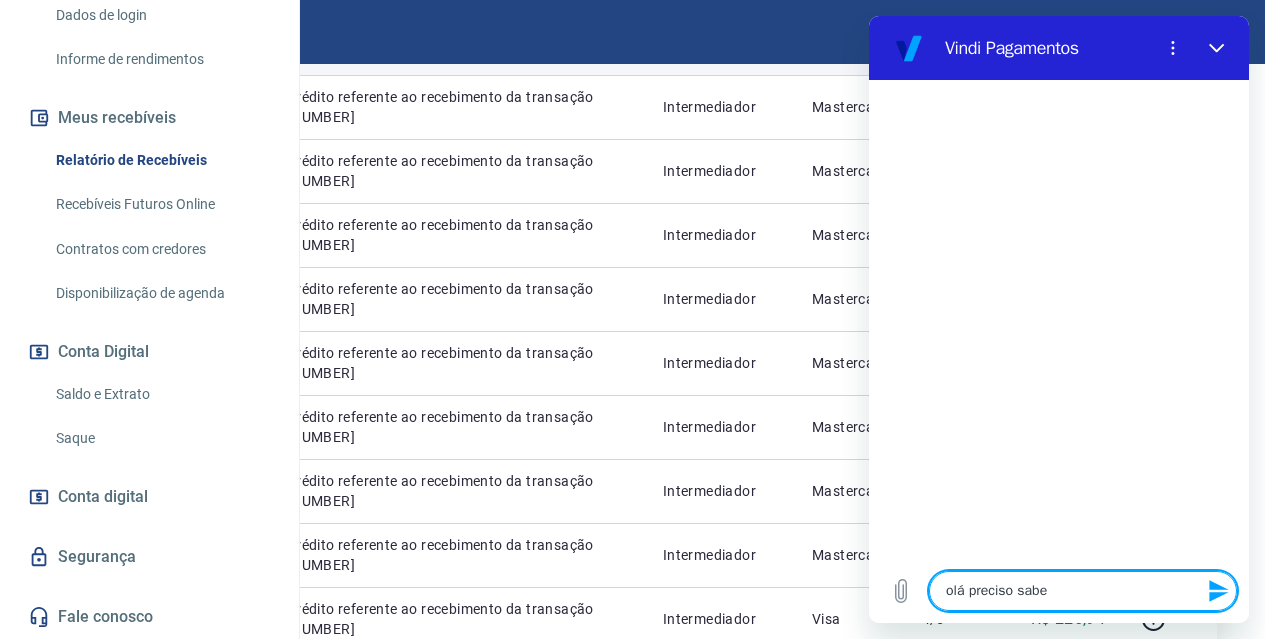 type on "olá preciso saber" 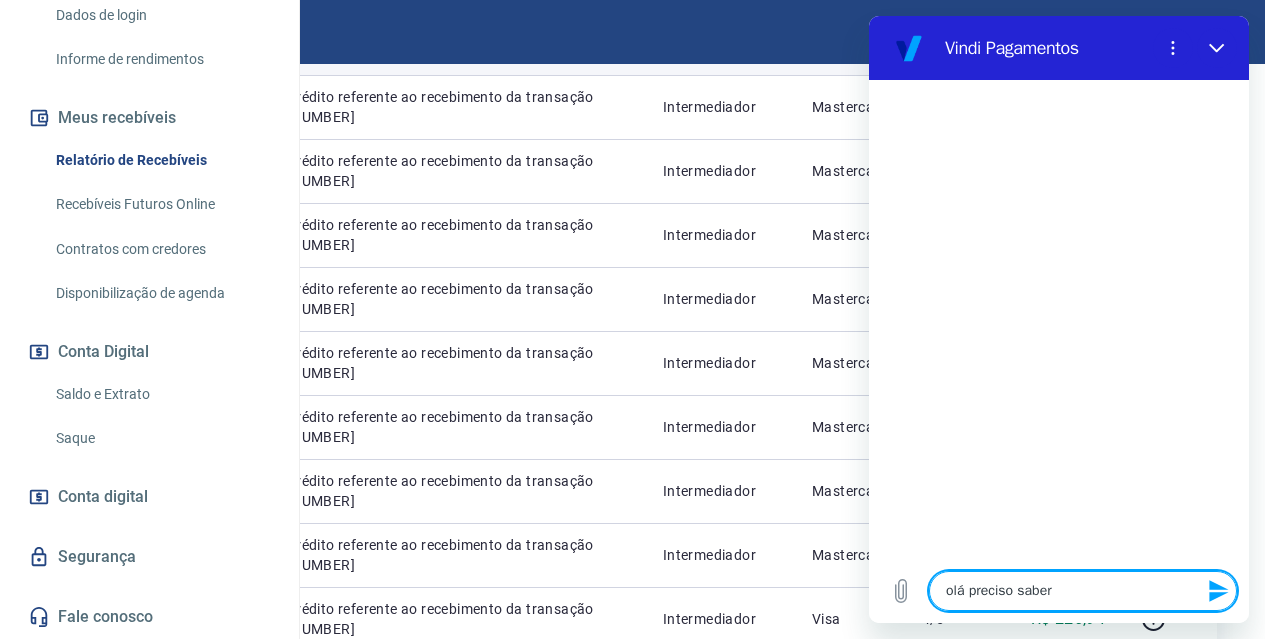 type on "olá preciso saber" 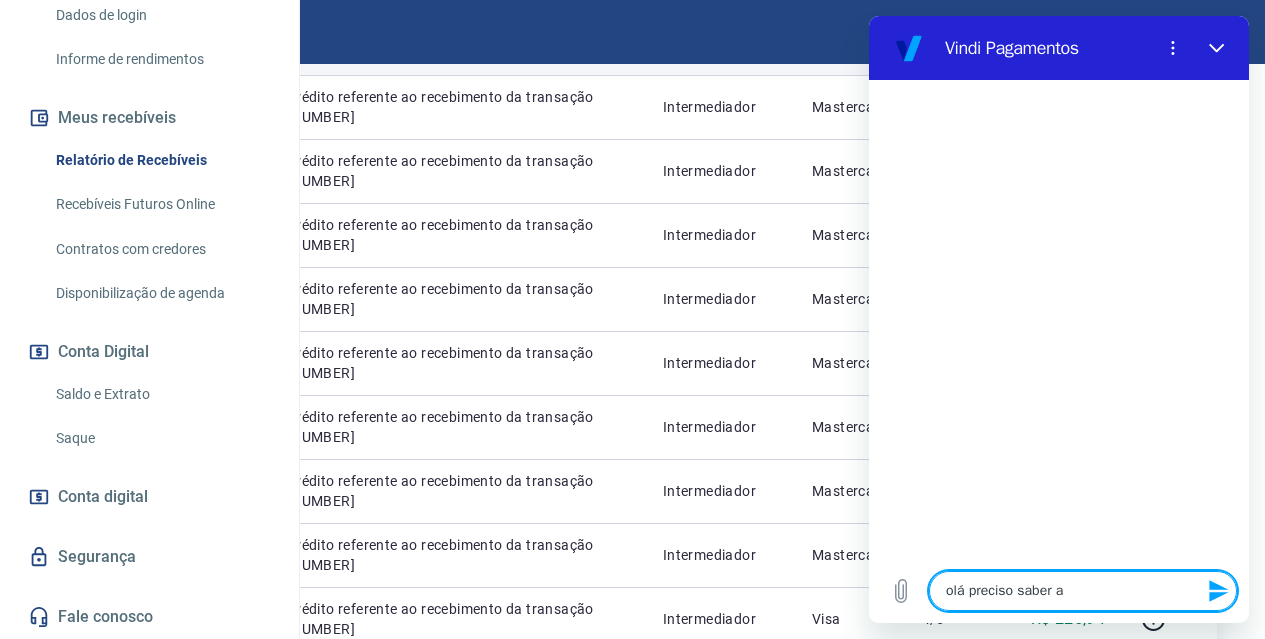 type on "olá preciso saber a" 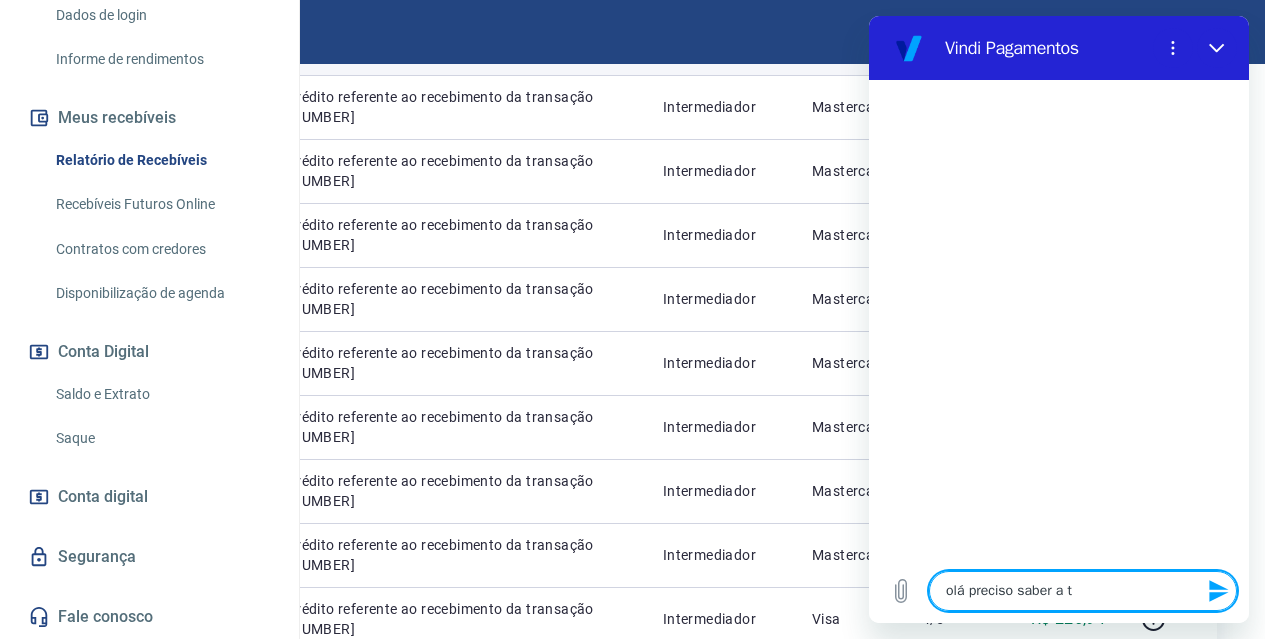 type on "olá preciso saber a ta" 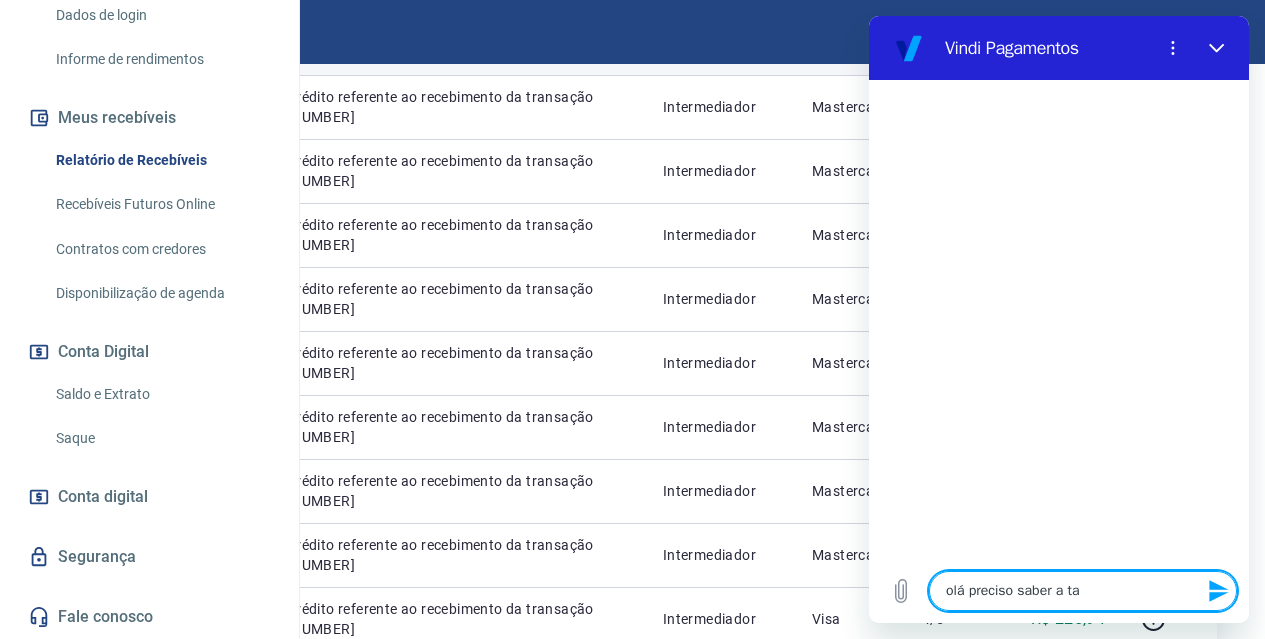 type on "olá preciso saber a tab" 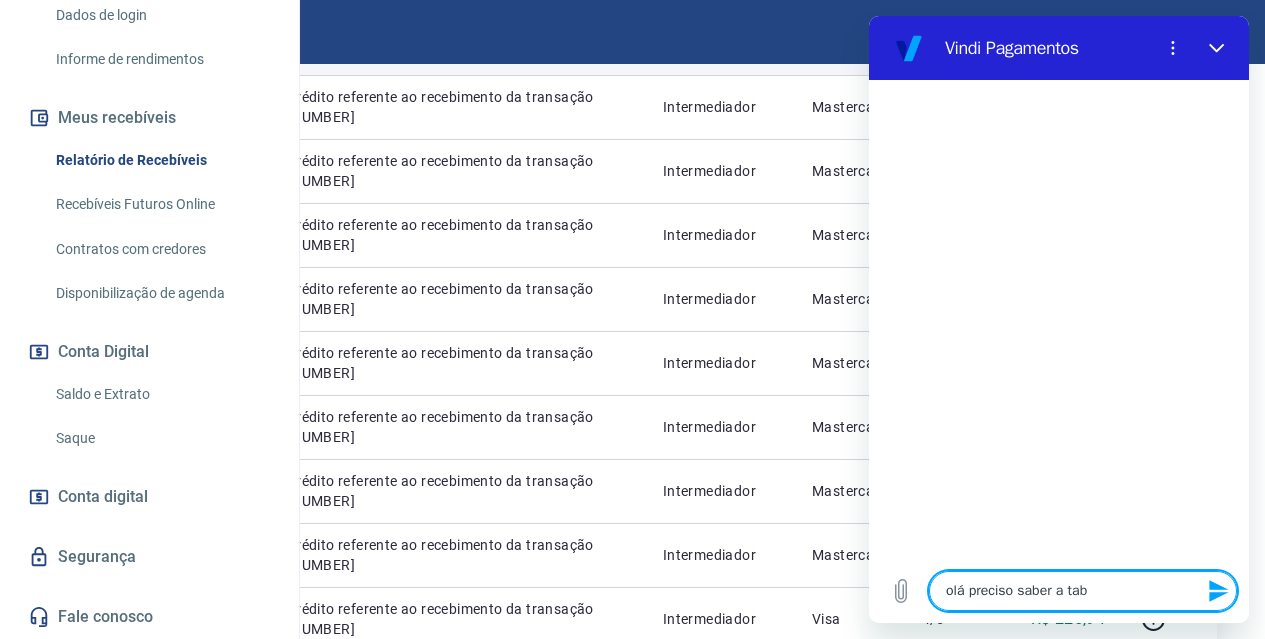 type on "olá preciso saber a tabe" 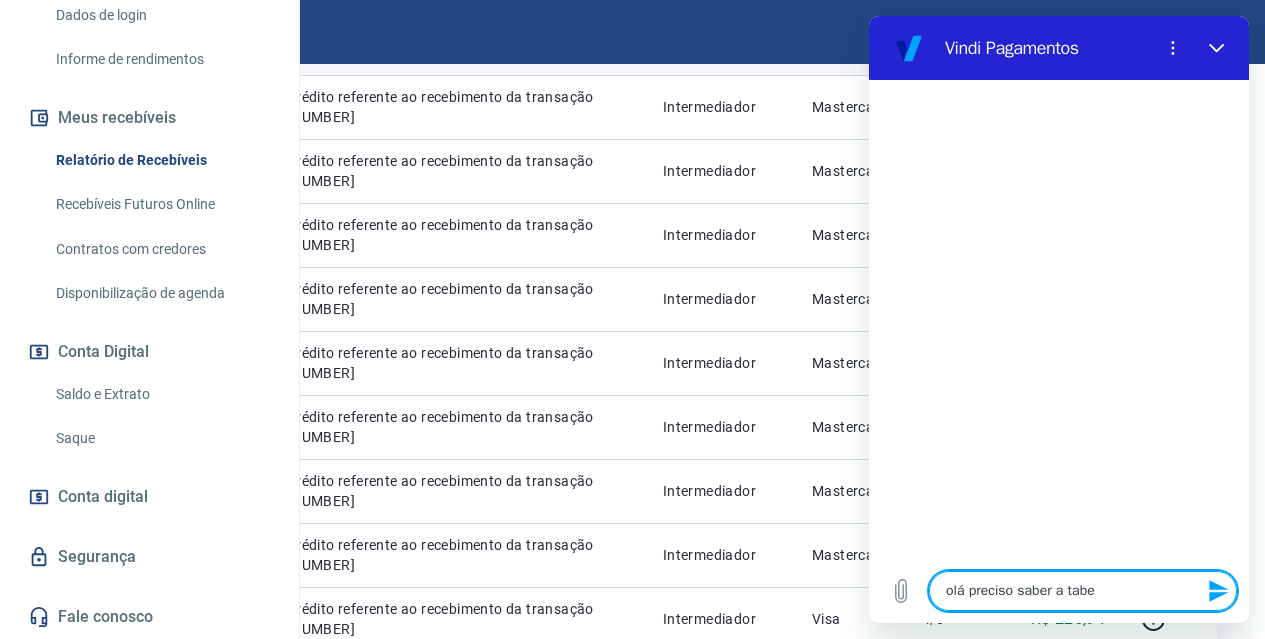 type on "olá preciso saber a tabel" 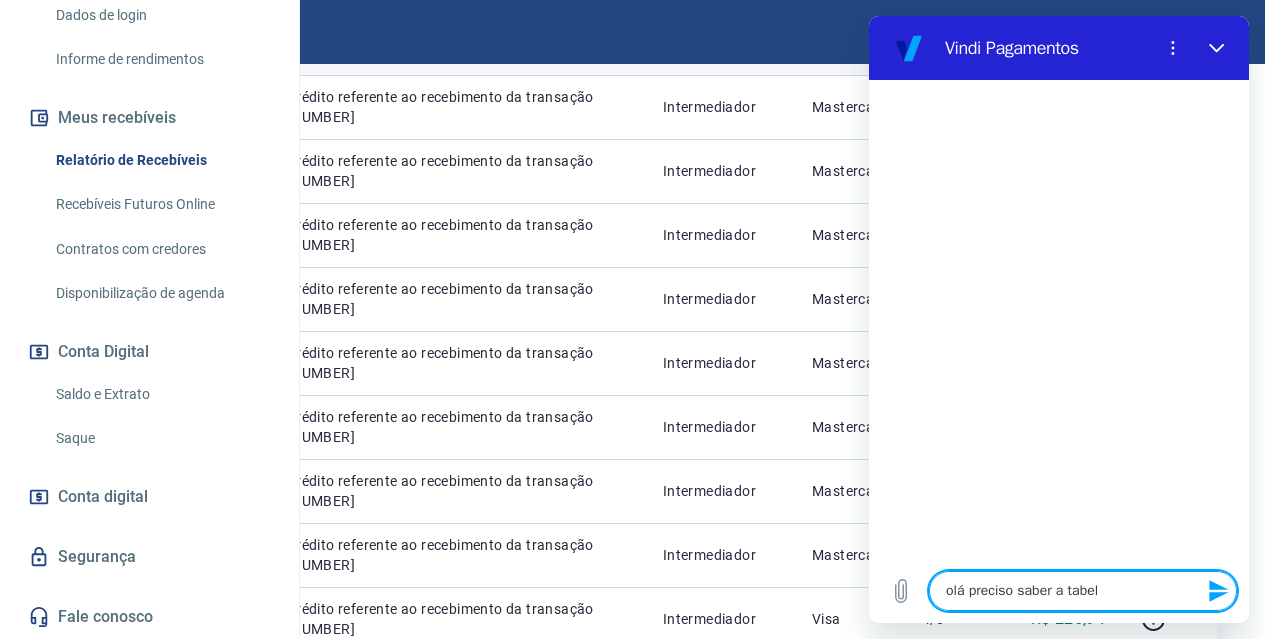 type on "olá preciso saber a tabela" 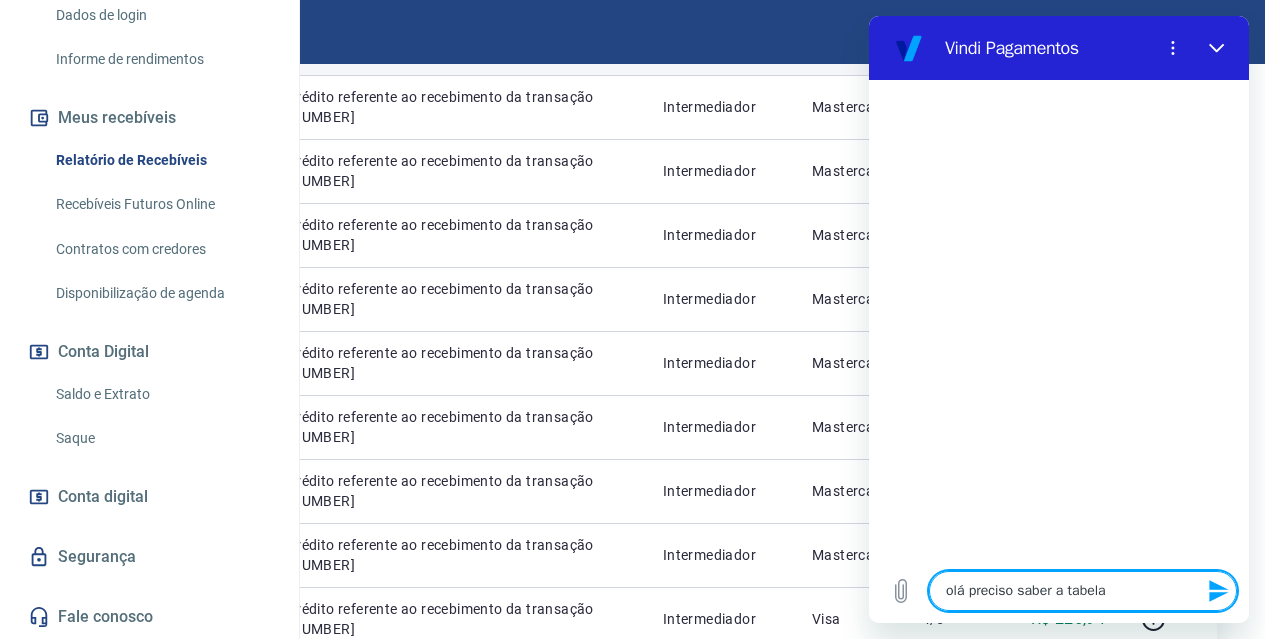 type on "olá preciso saber a tabela" 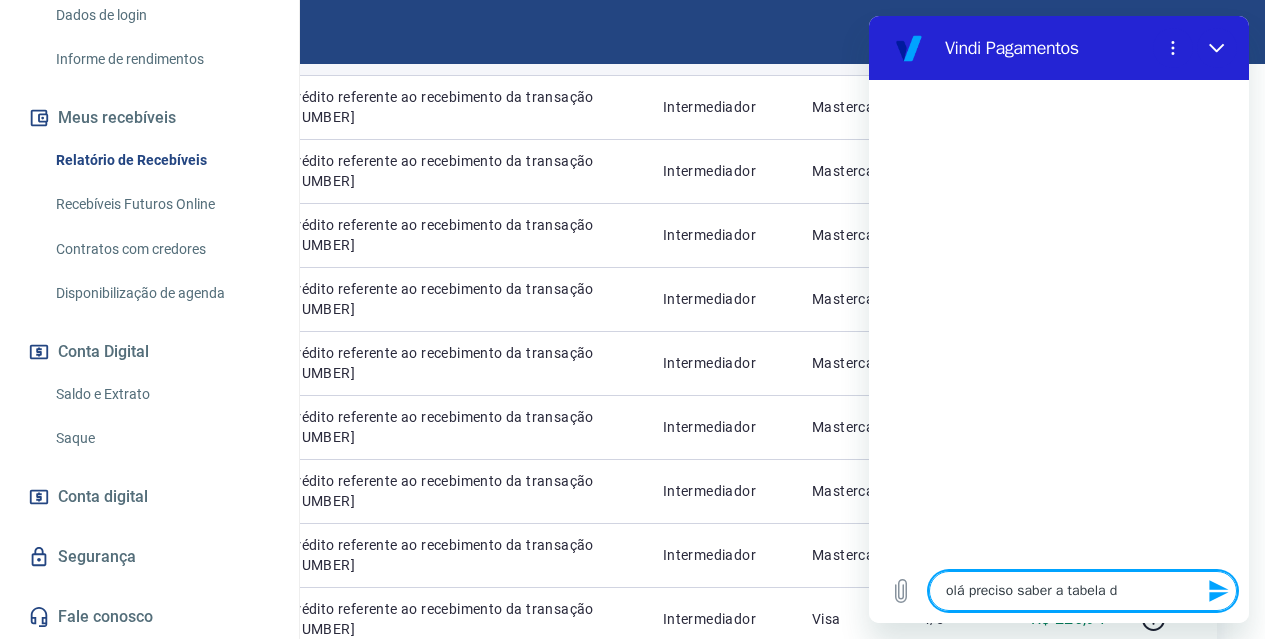 type on "olá preciso saber a tabela de" 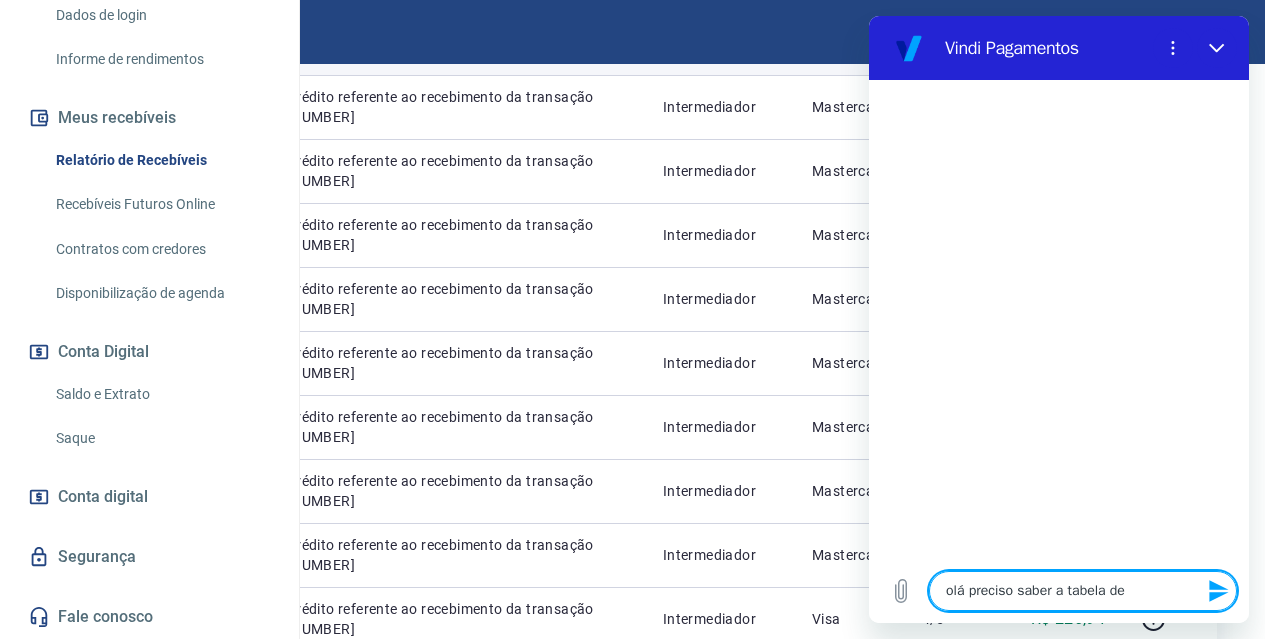 type on "olá preciso saber a tabela de" 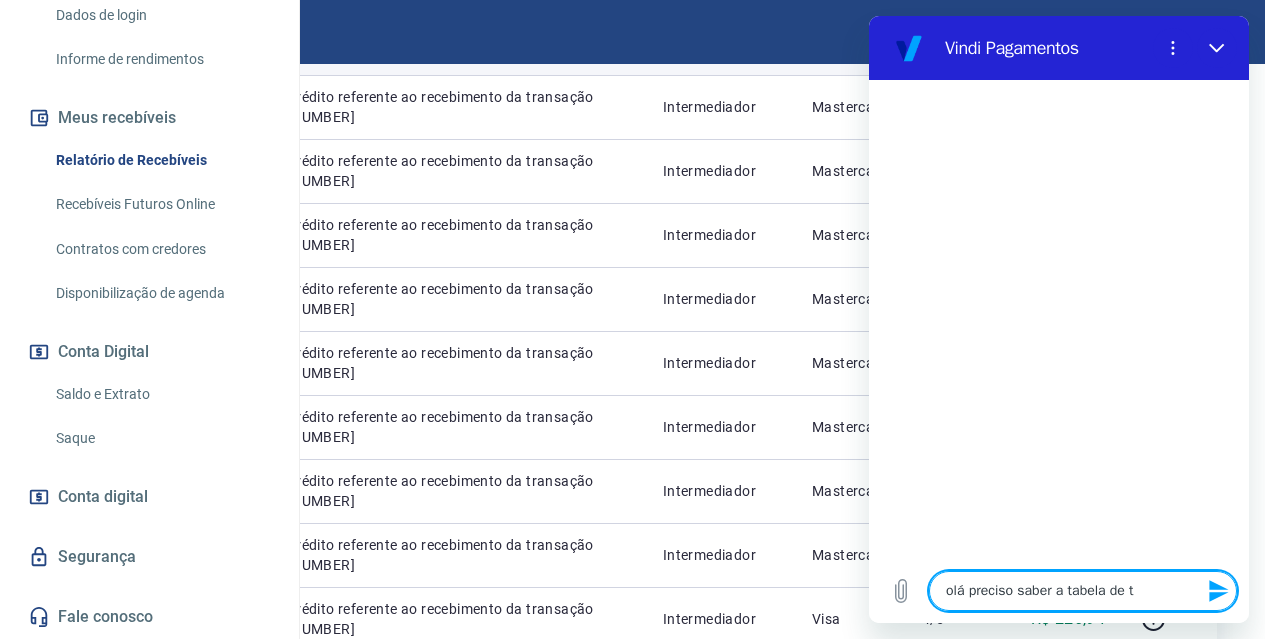type on "olá preciso saber a tabela de ta" 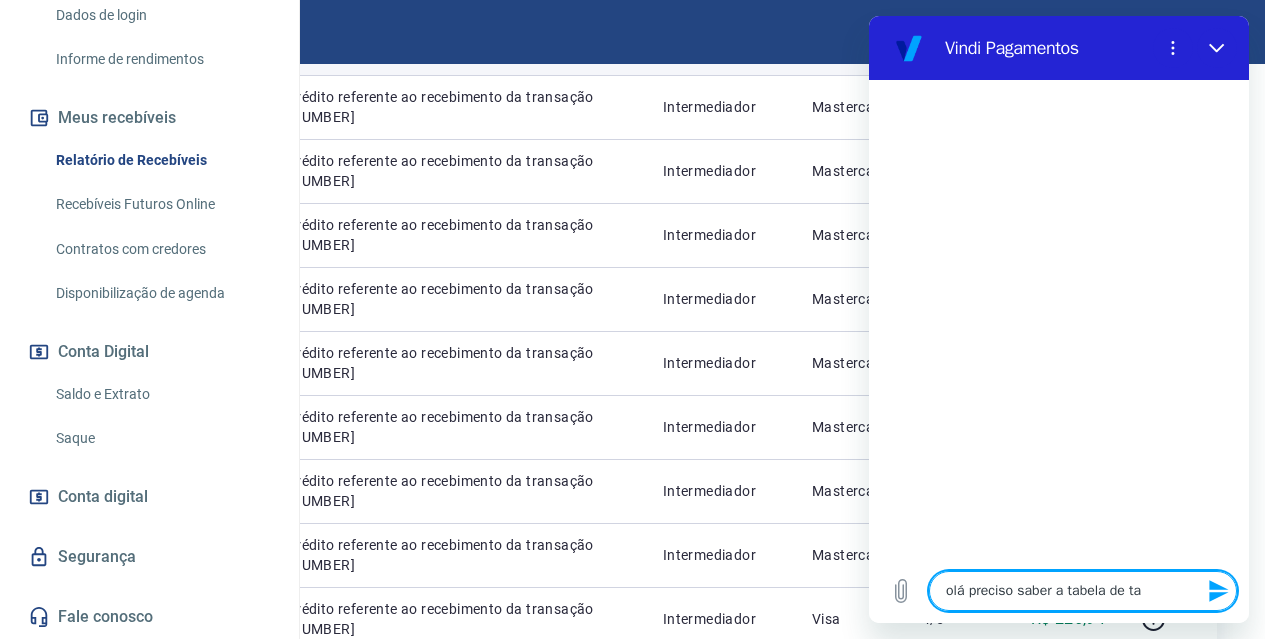 type on "x" 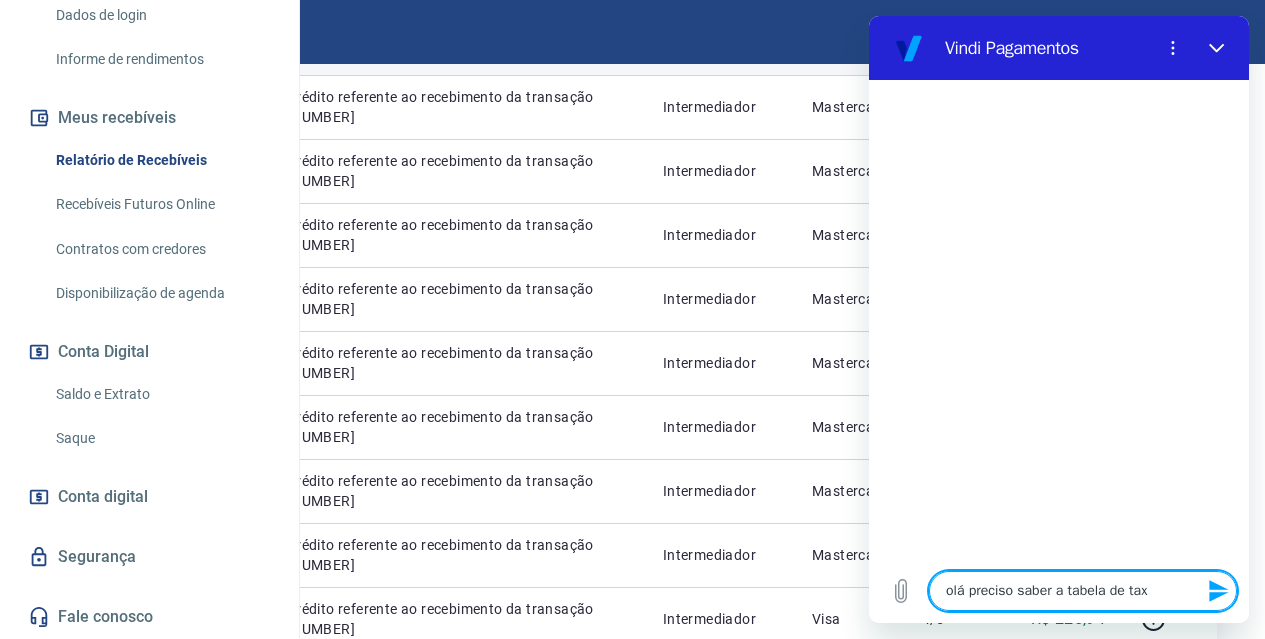 type on "olá preciso saber a tabela de taxa" 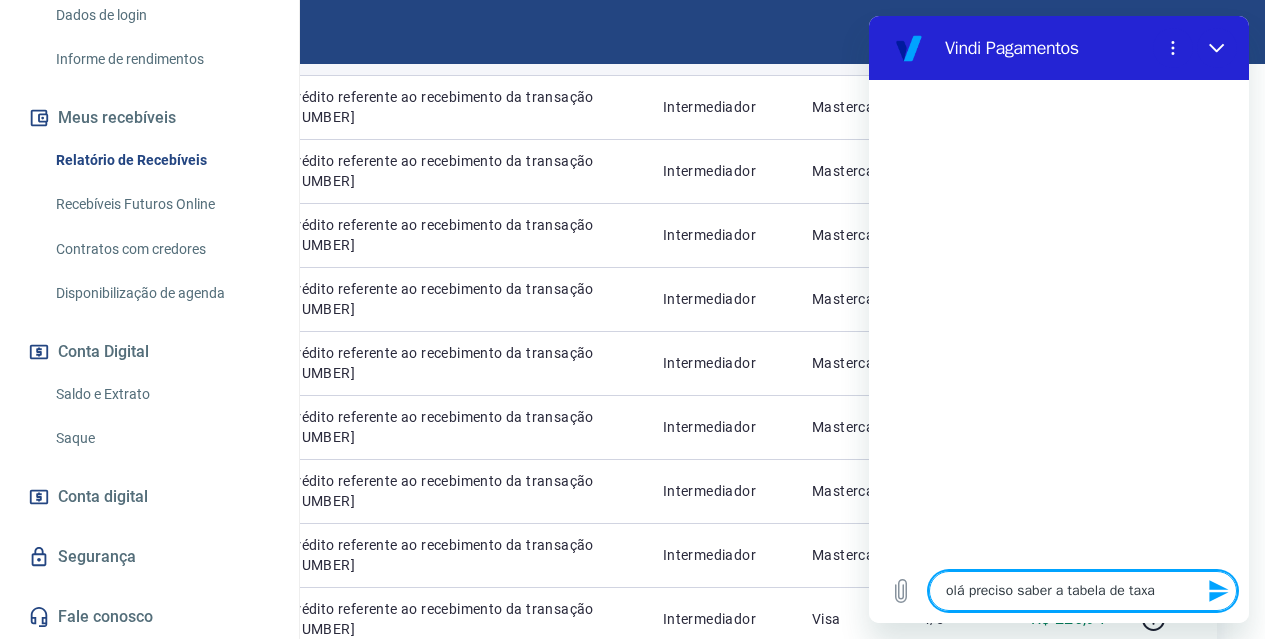 type on "olá preciso saber a tabela de taxas" 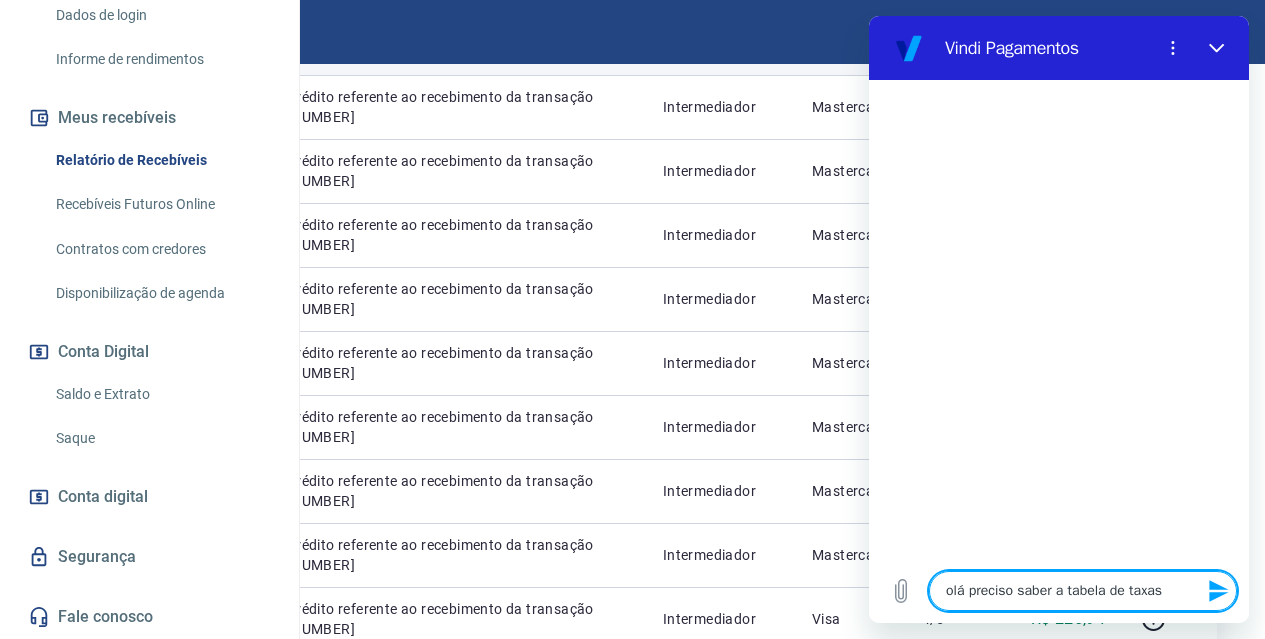 type on "olá preciso saber a tabela de taxas" 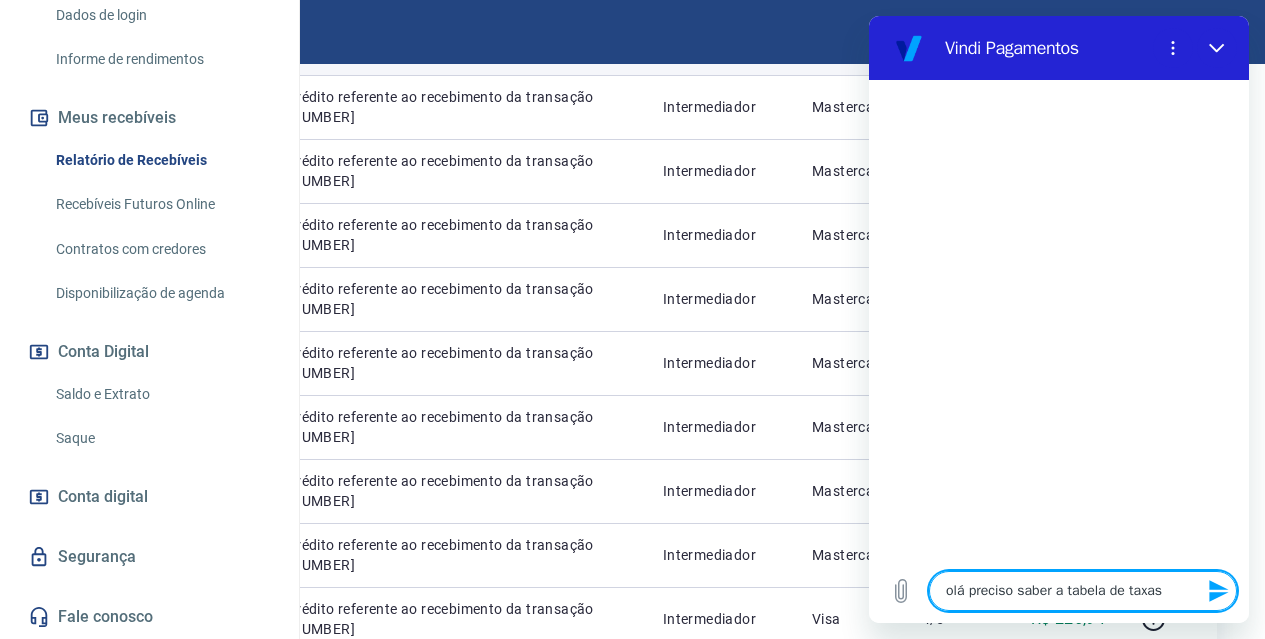 type 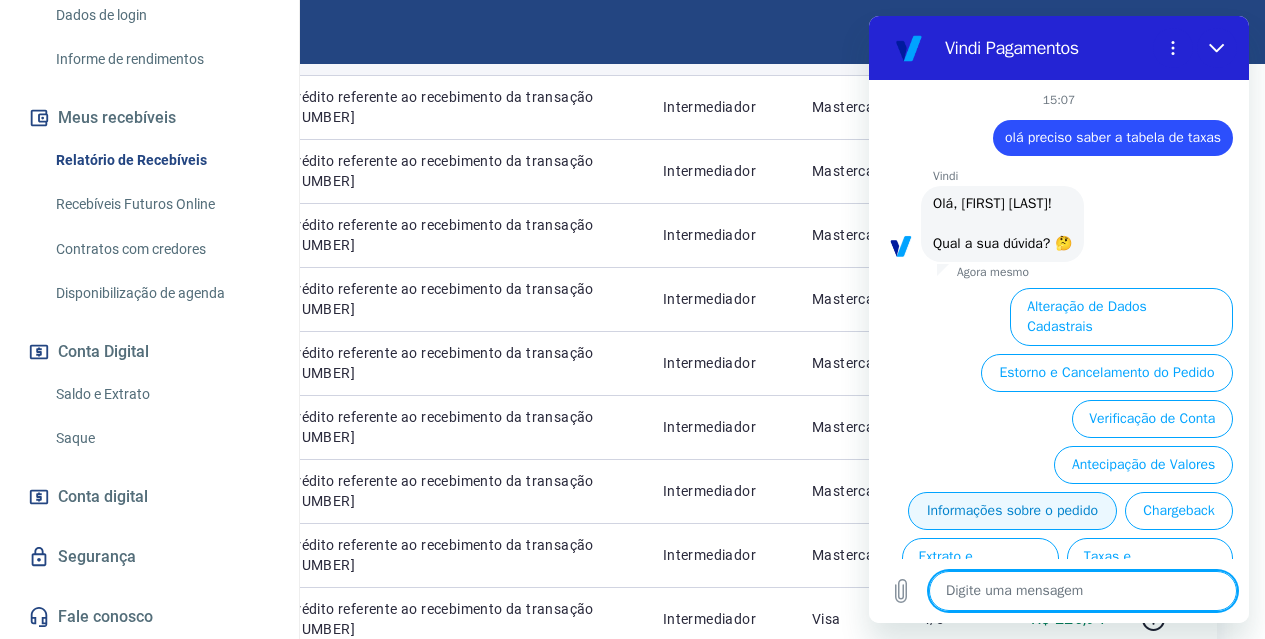 scroll, scrollTop: 94, scrollLeft: 0, axis: vertical 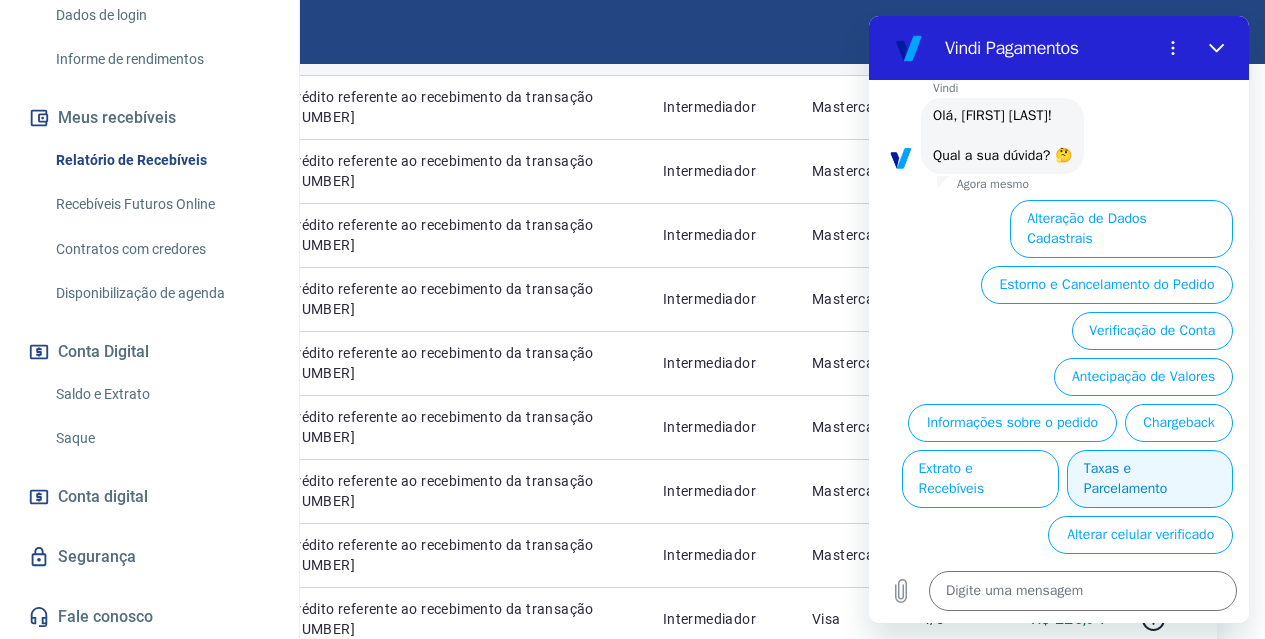 click on "Taxas e Parcelamento" at bounding box center (1150, 479) 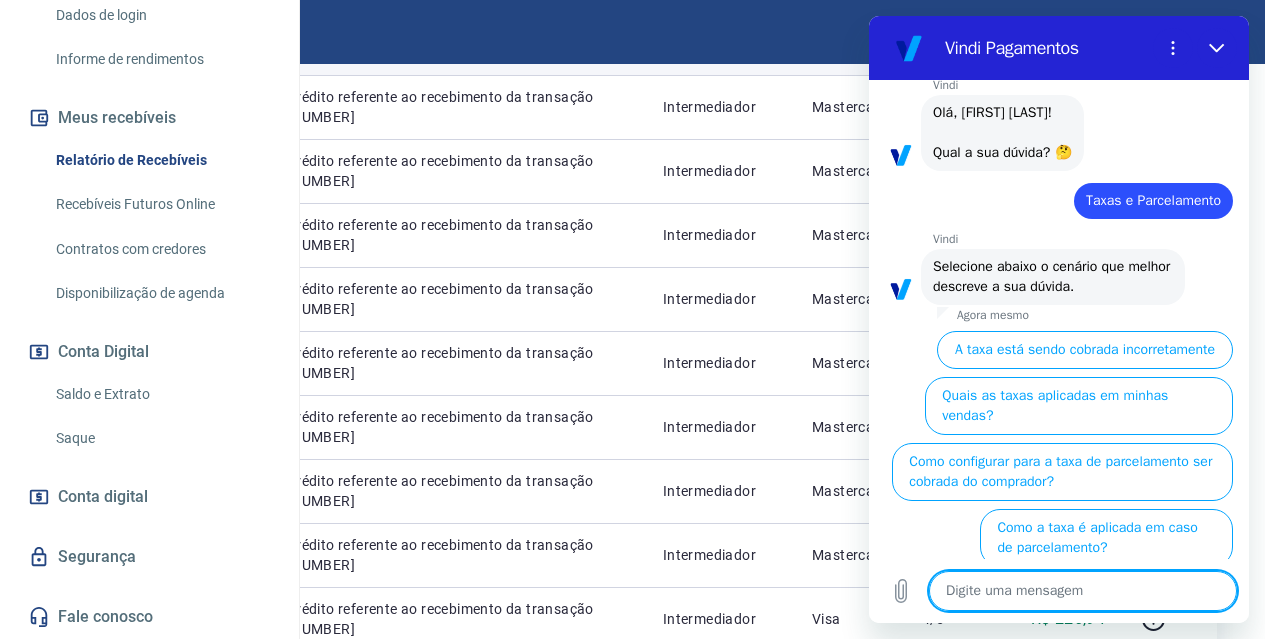 scroll, scrollTop: 130, scrollLeft: 0, axis: vertical 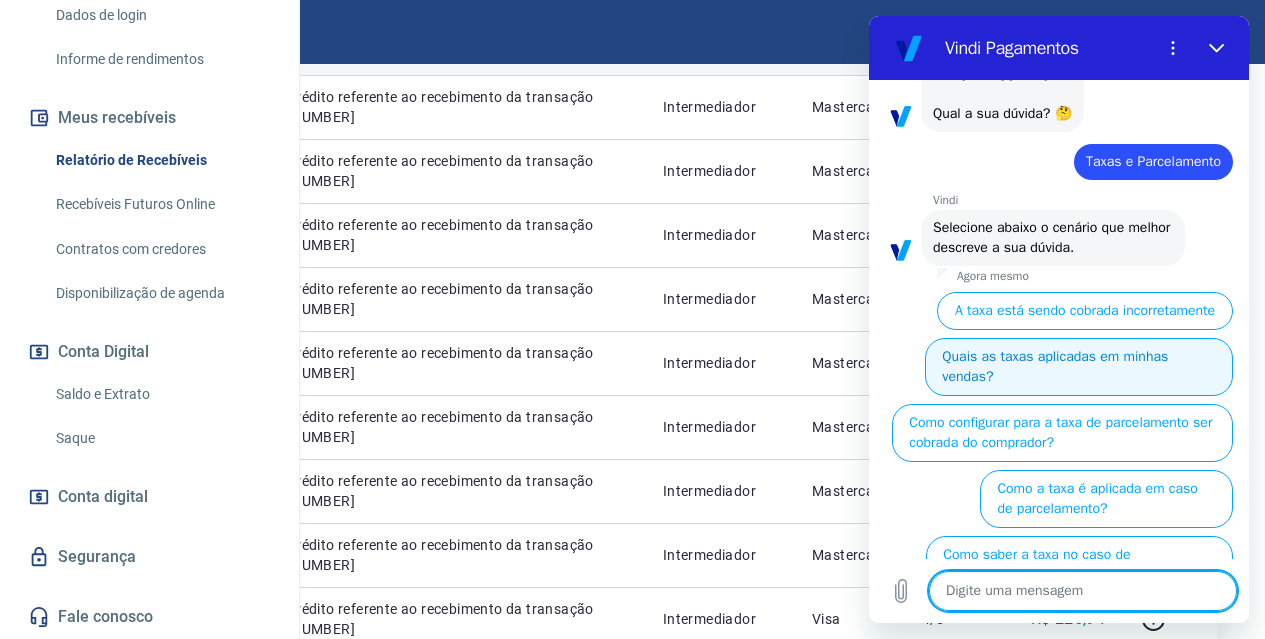 click on "Quais as taxas aplicadas em minhas vendas?" at bounding box center (1079, 367) 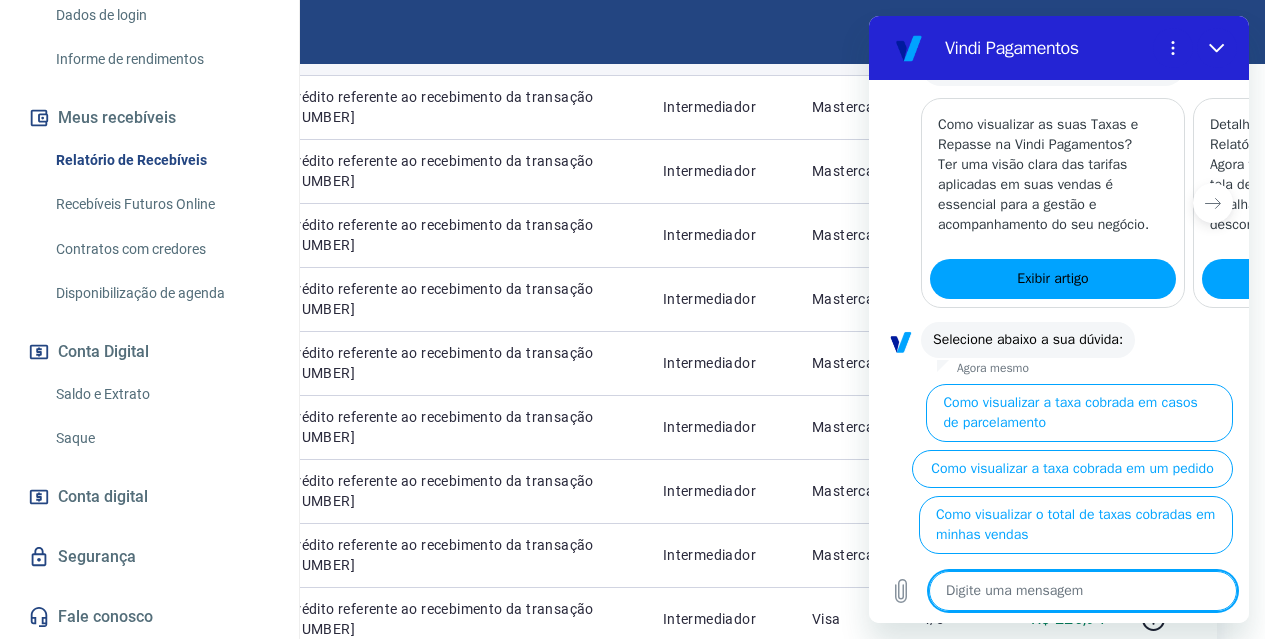 scroll, scrollTop: 1084, scrollLeft: 0, axis: vertical 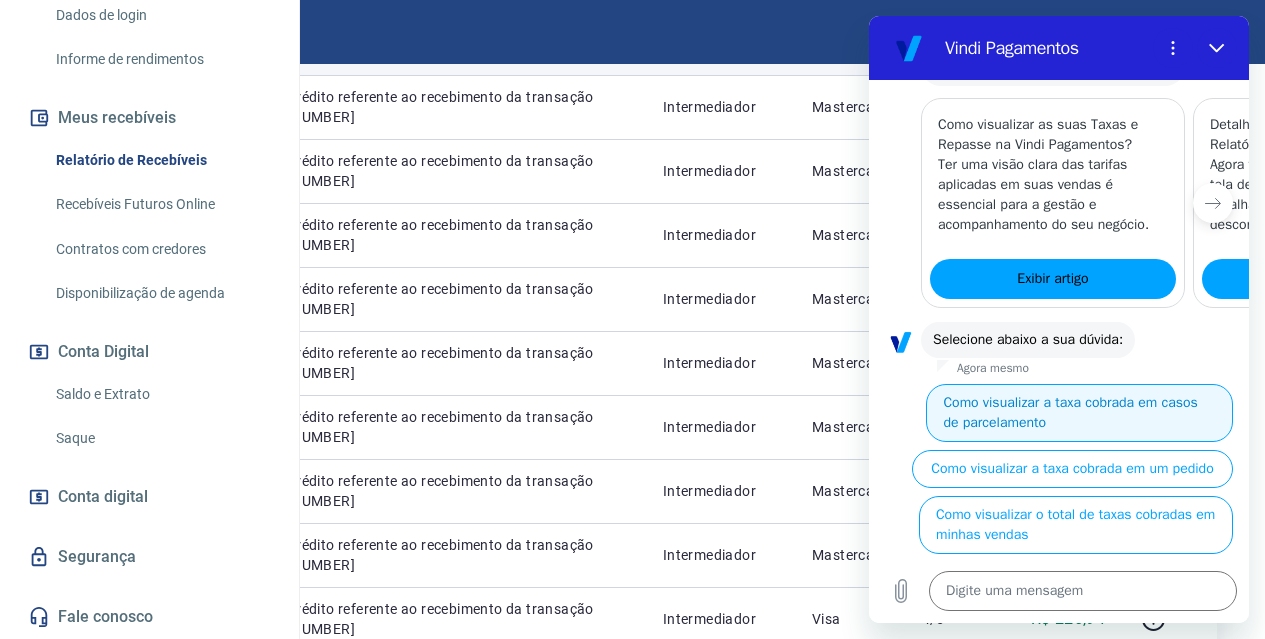 click on "Como visualizar a taxa cobrada em casos de parcelamento" at bounding box center (1079, 413) 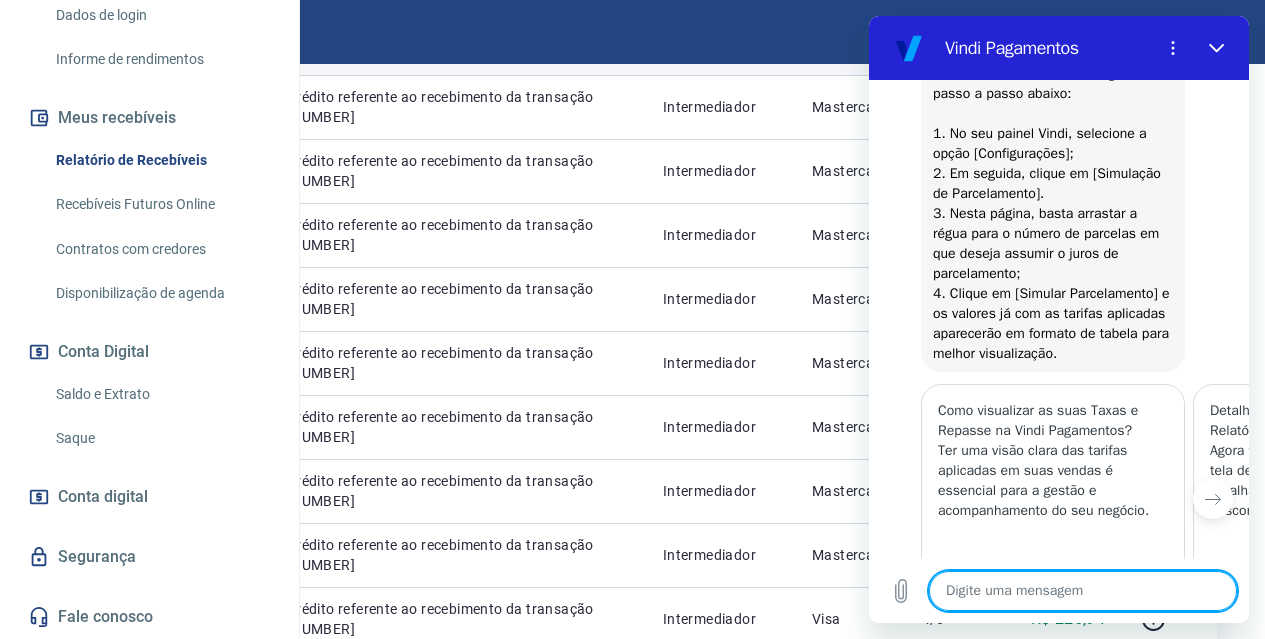 scroll, scrollTop: 1578, scrollLeft: 0, axis: vertical 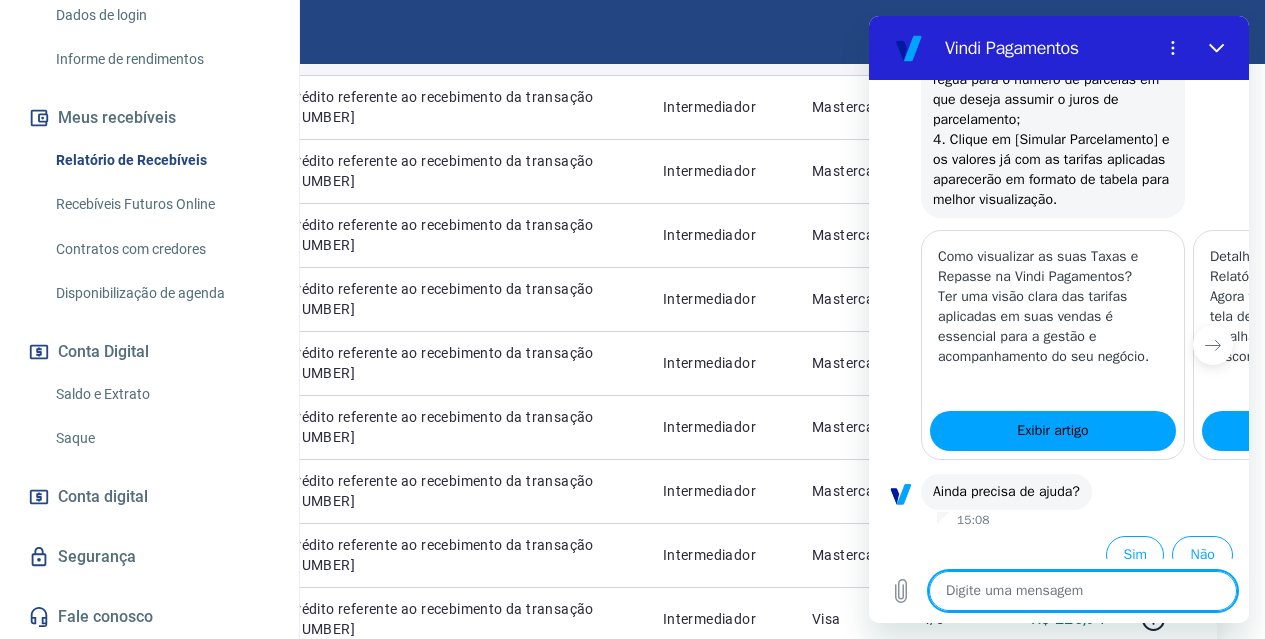 type on "x" 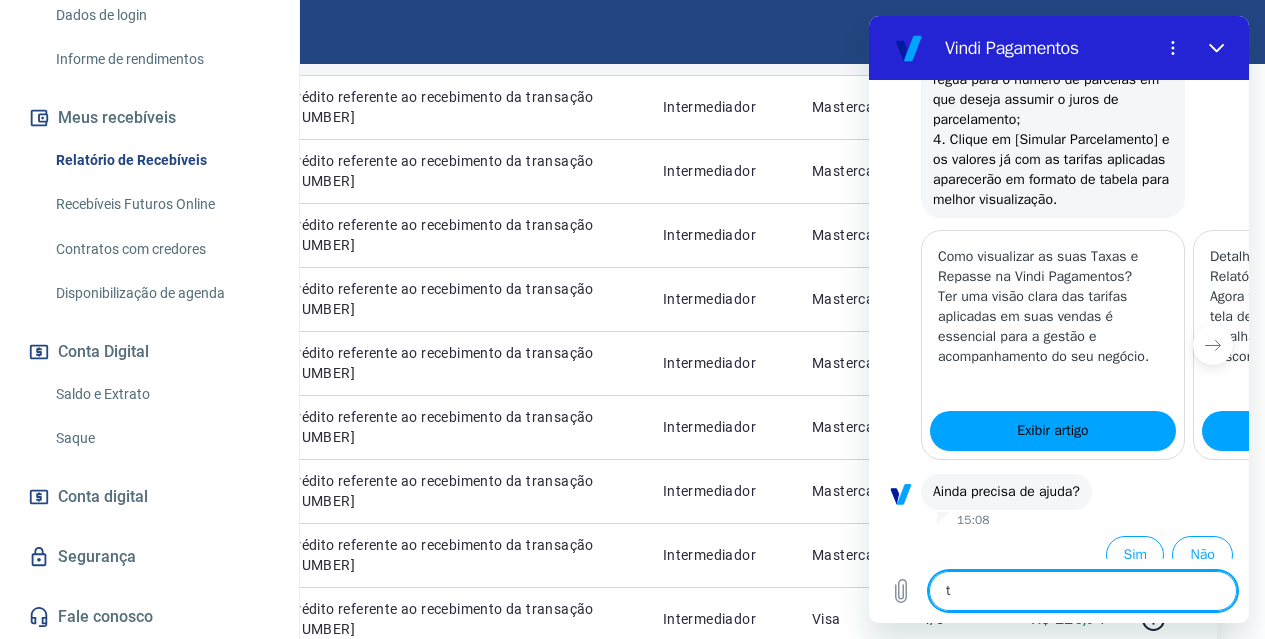 type on "te" 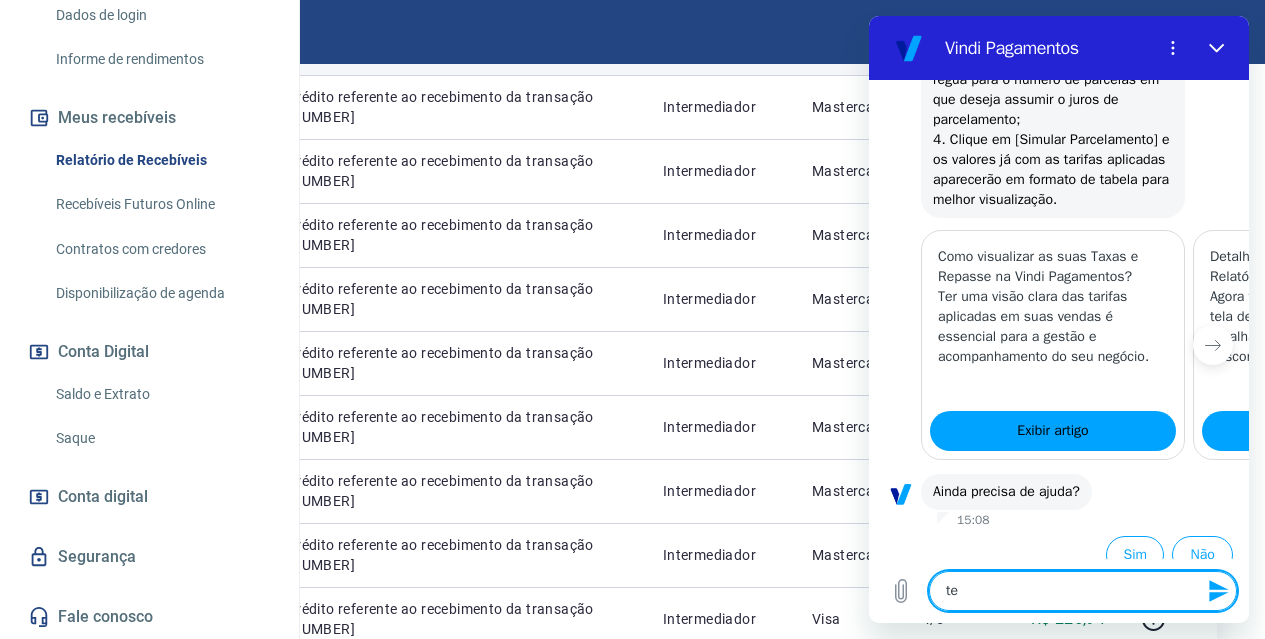 type on "tem" 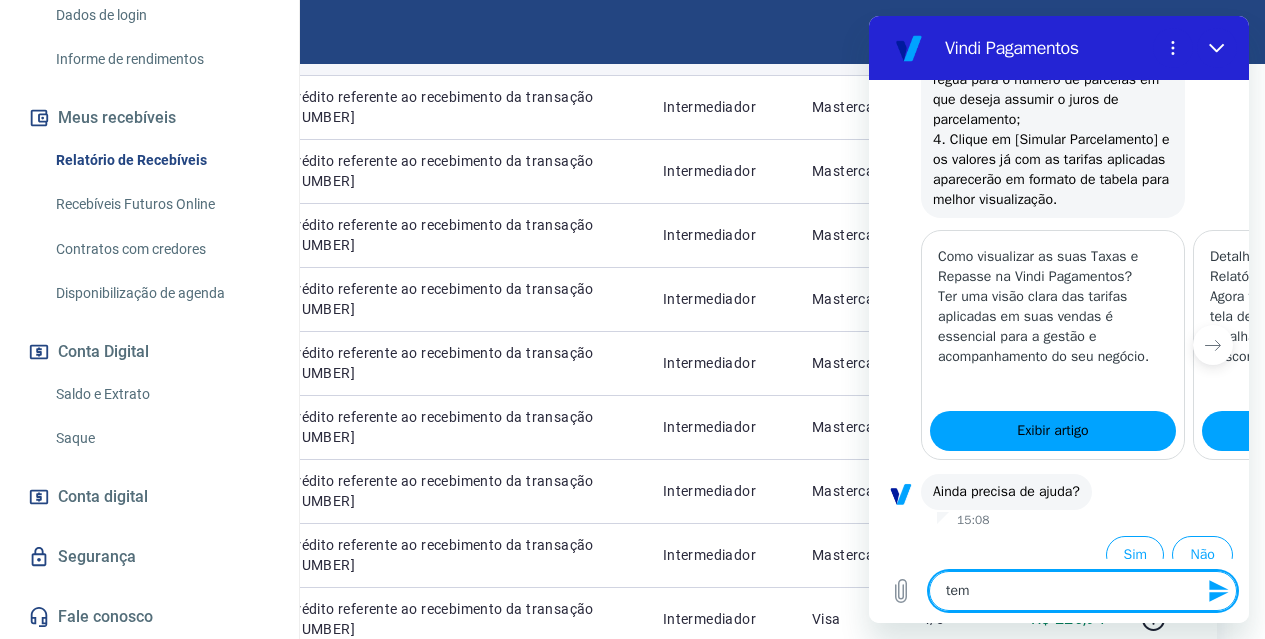 type on "tem" 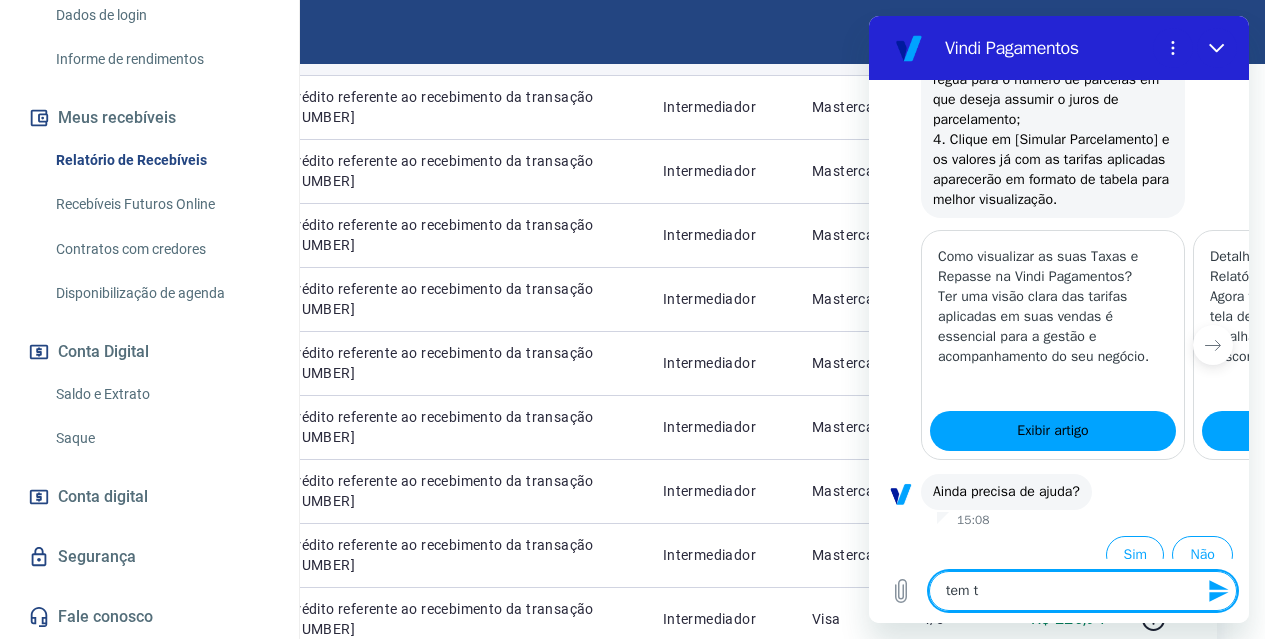 type on "tem ta" 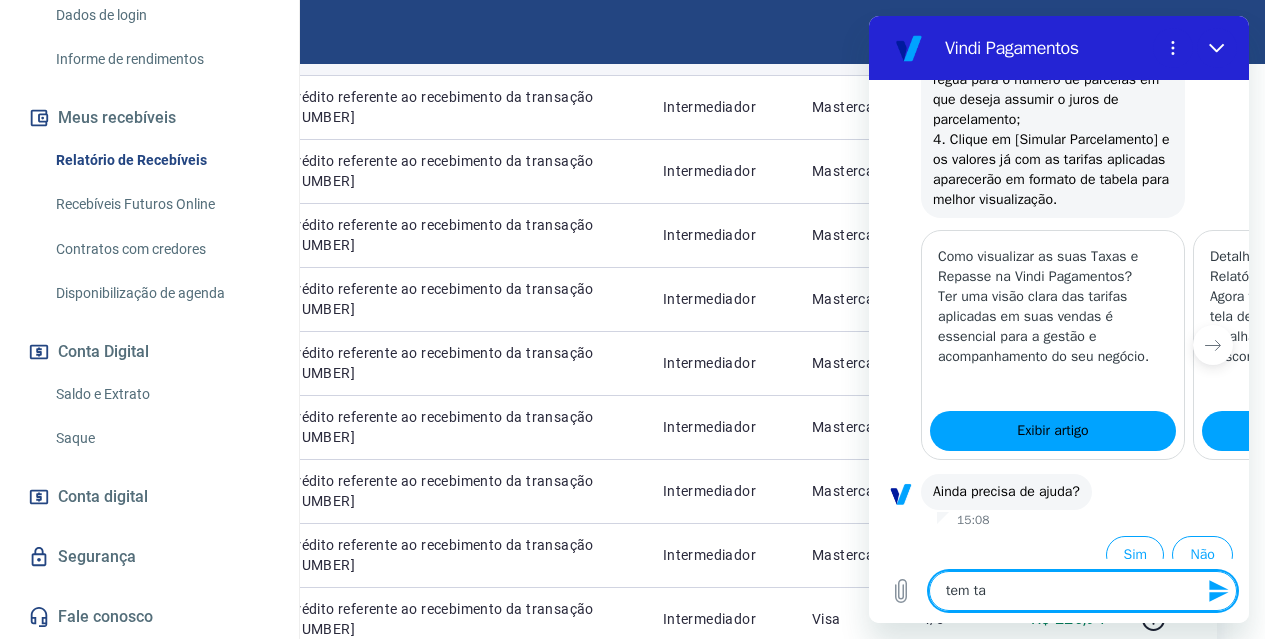 type on "tem tax" 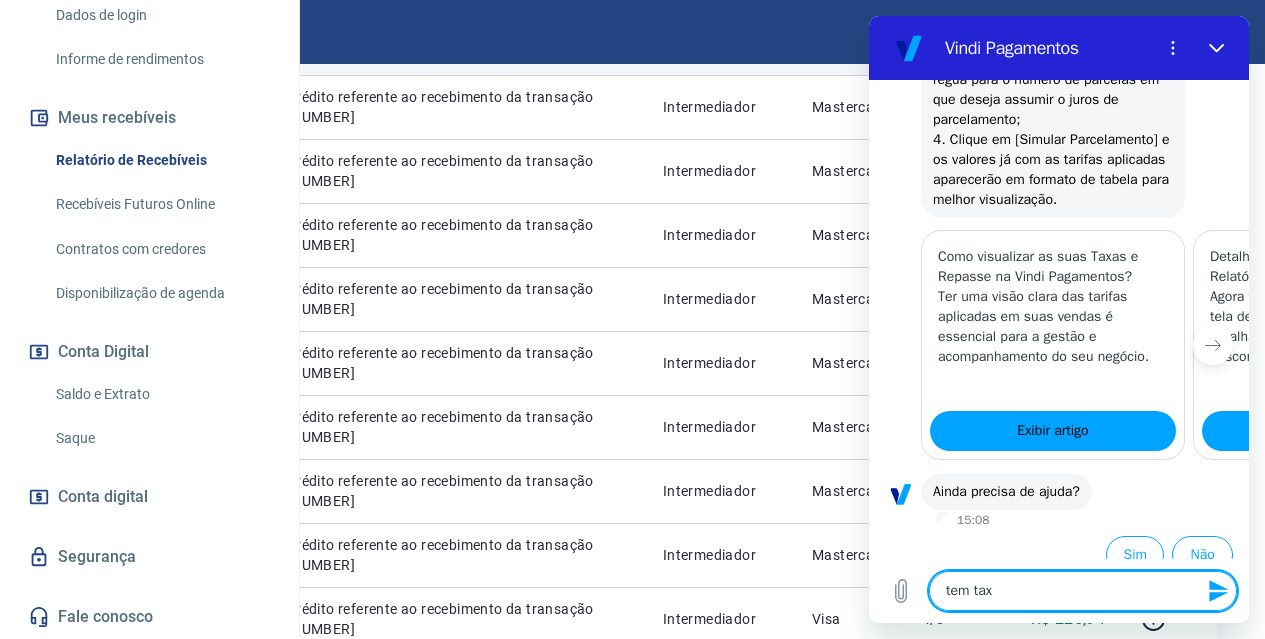 type on "tem taxa" 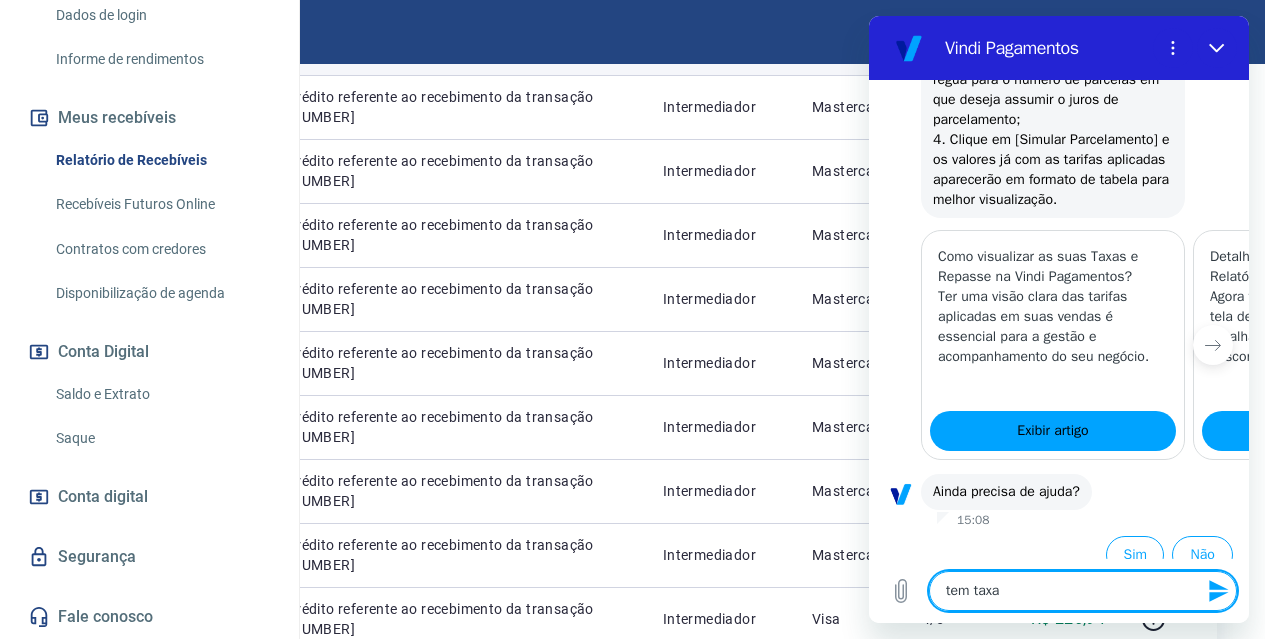 type on "tem taxa" 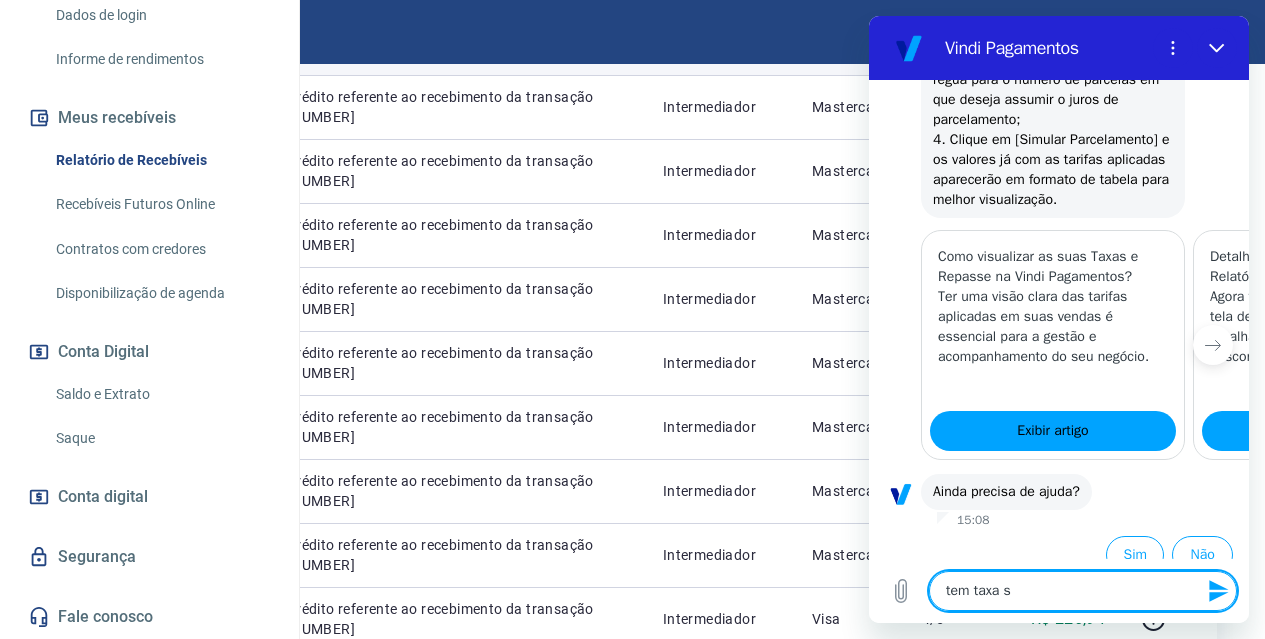 type on "tem taxa so" 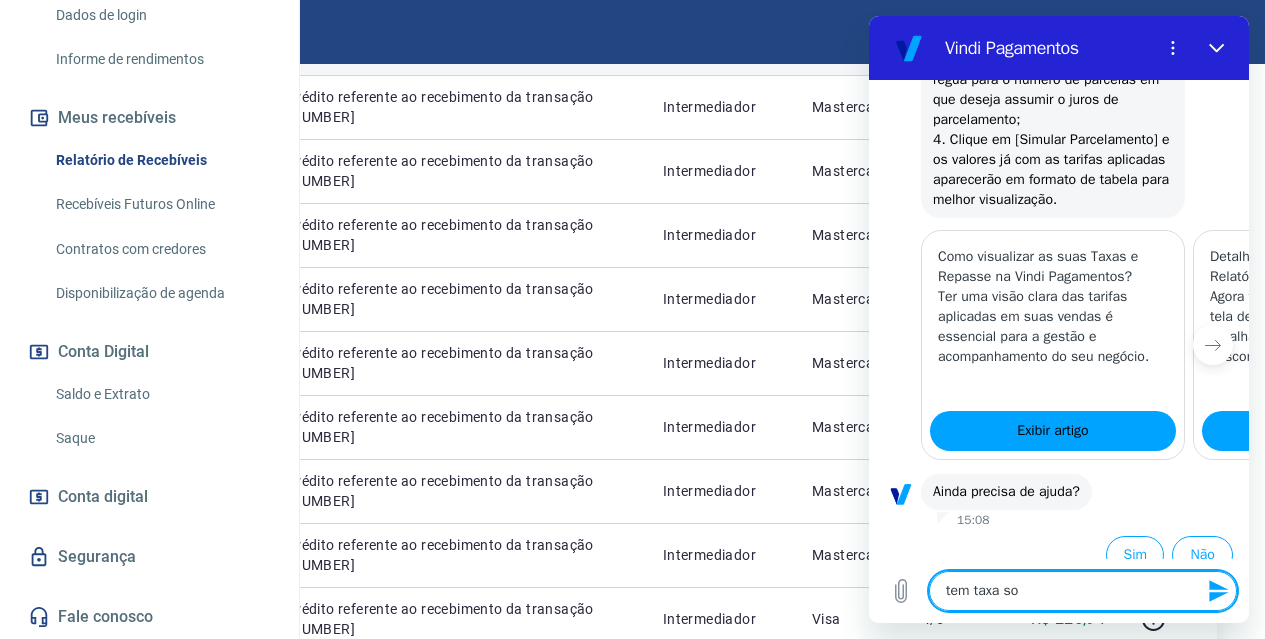 type on "x" 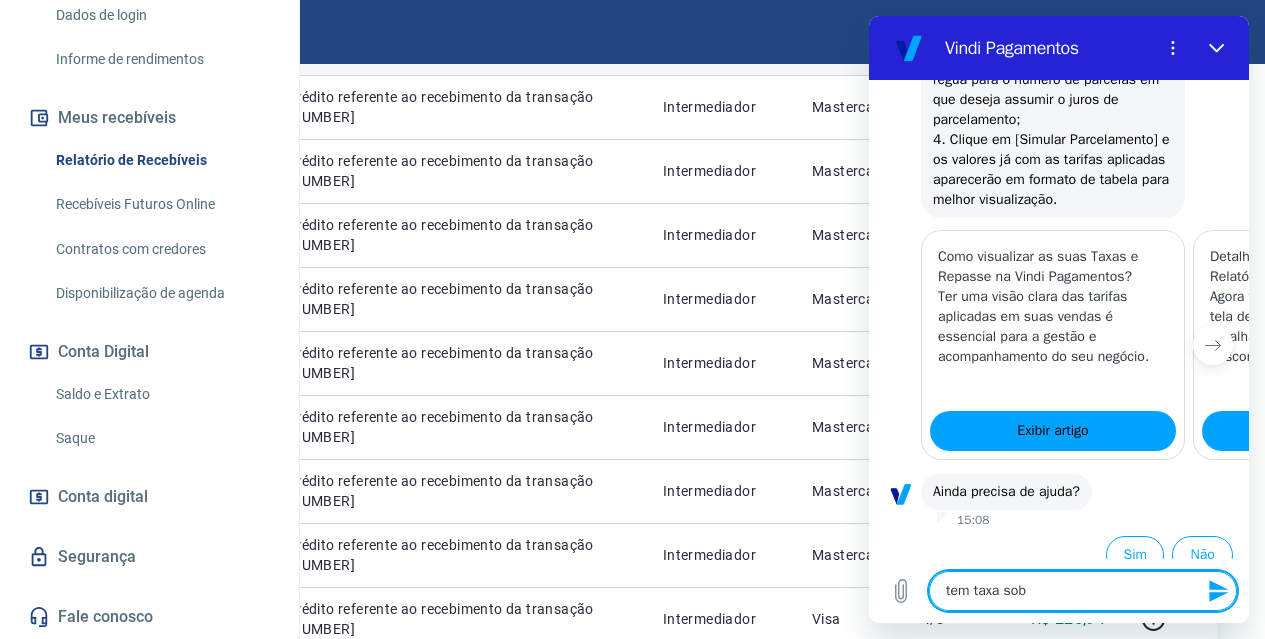 type on "tem taxa sob" 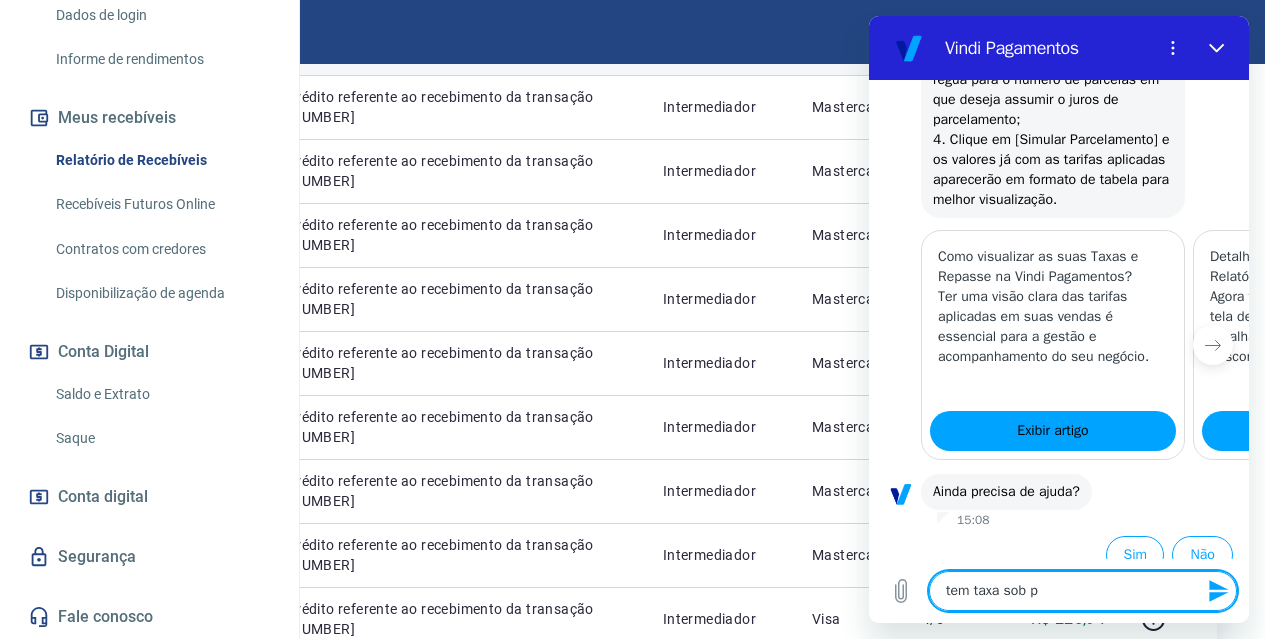type on "tem taxa sob pi" 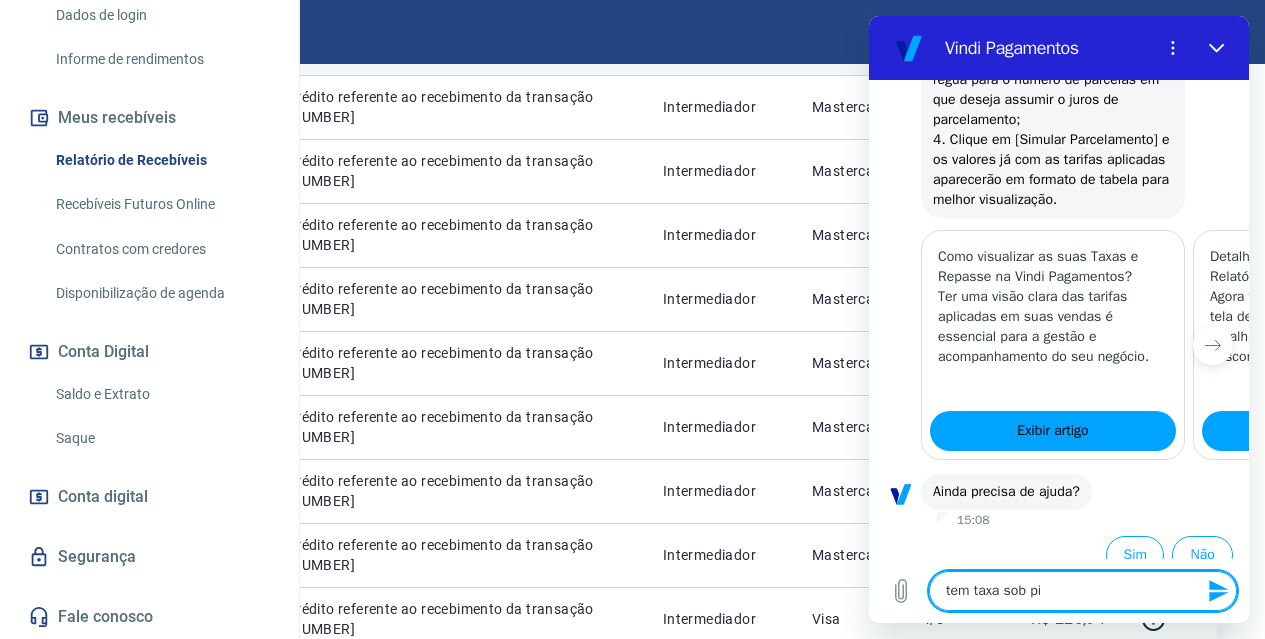 type on "tem taxa sob pix" 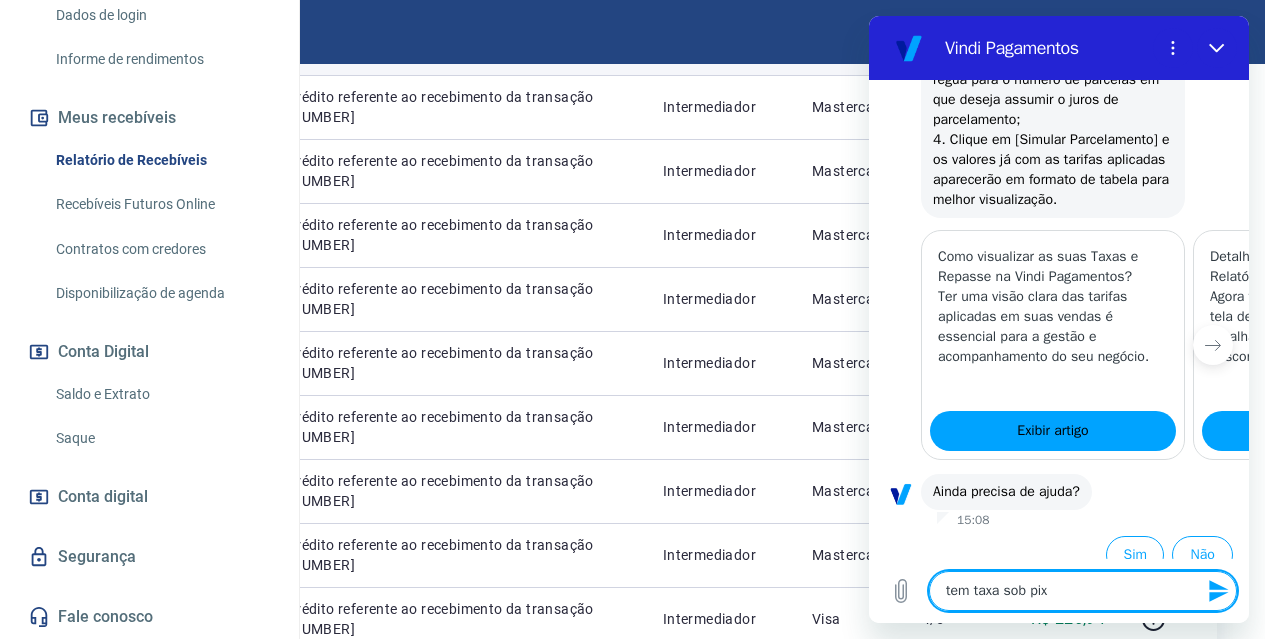 type on "tem taxa sob pix?" 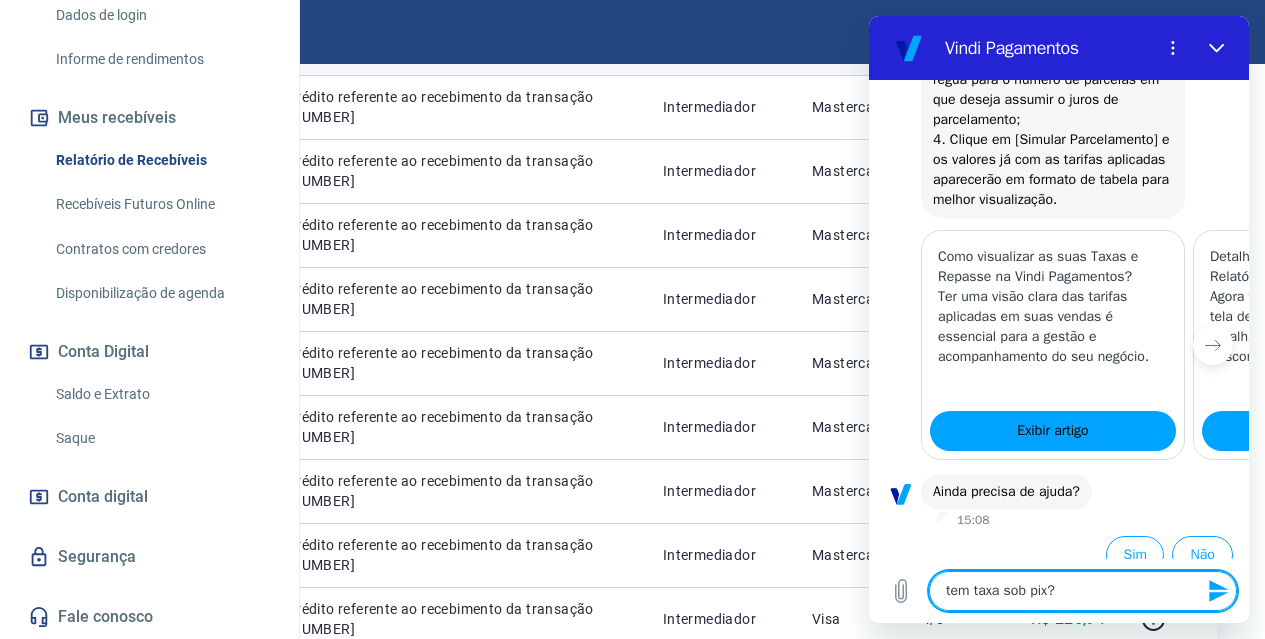 type 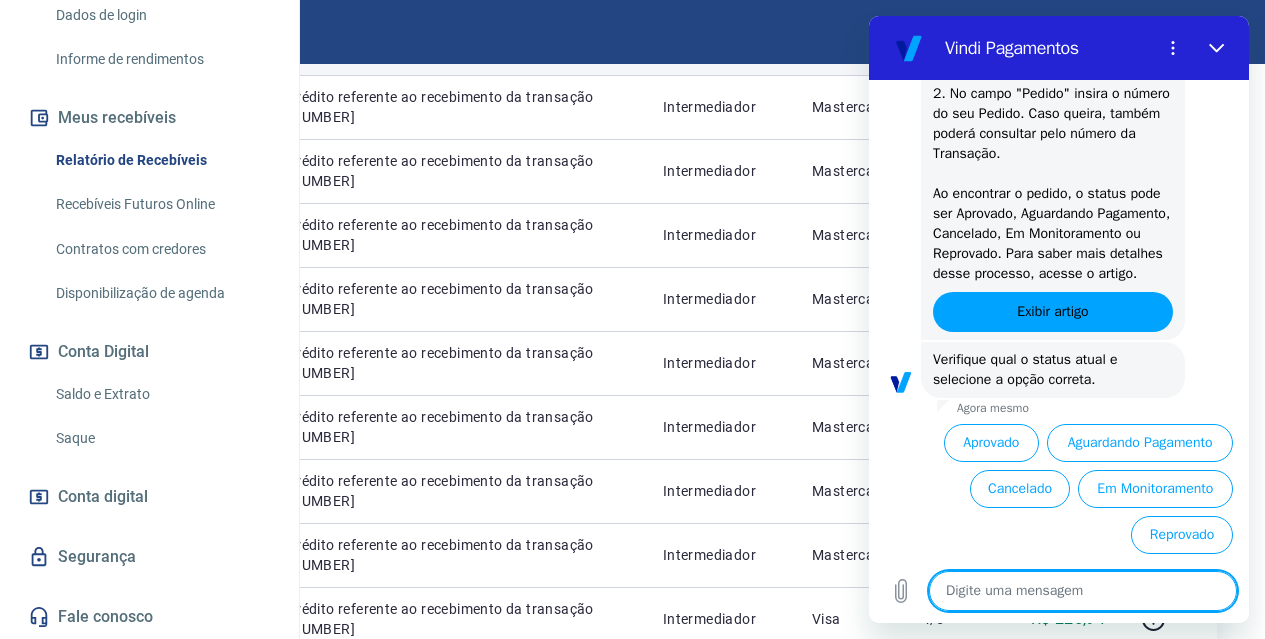 scroll, scrollTop: 2590, scrollLeft: 0, axis: vertical 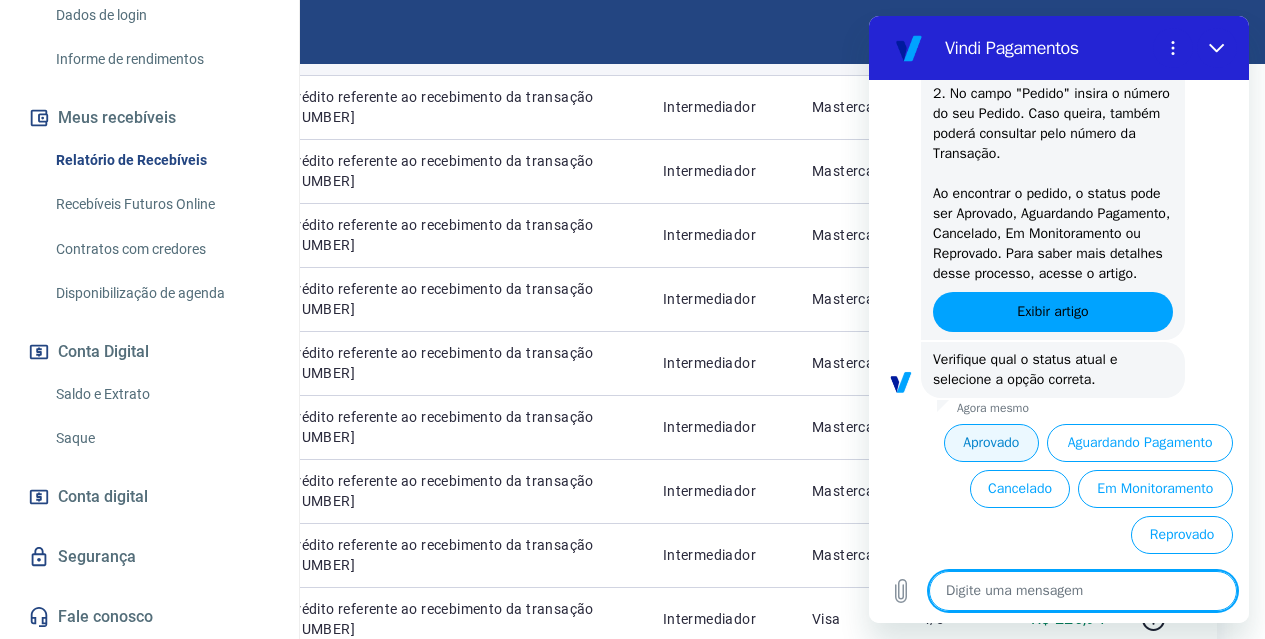click on "Aprovado" at bounding box center (992, 443) 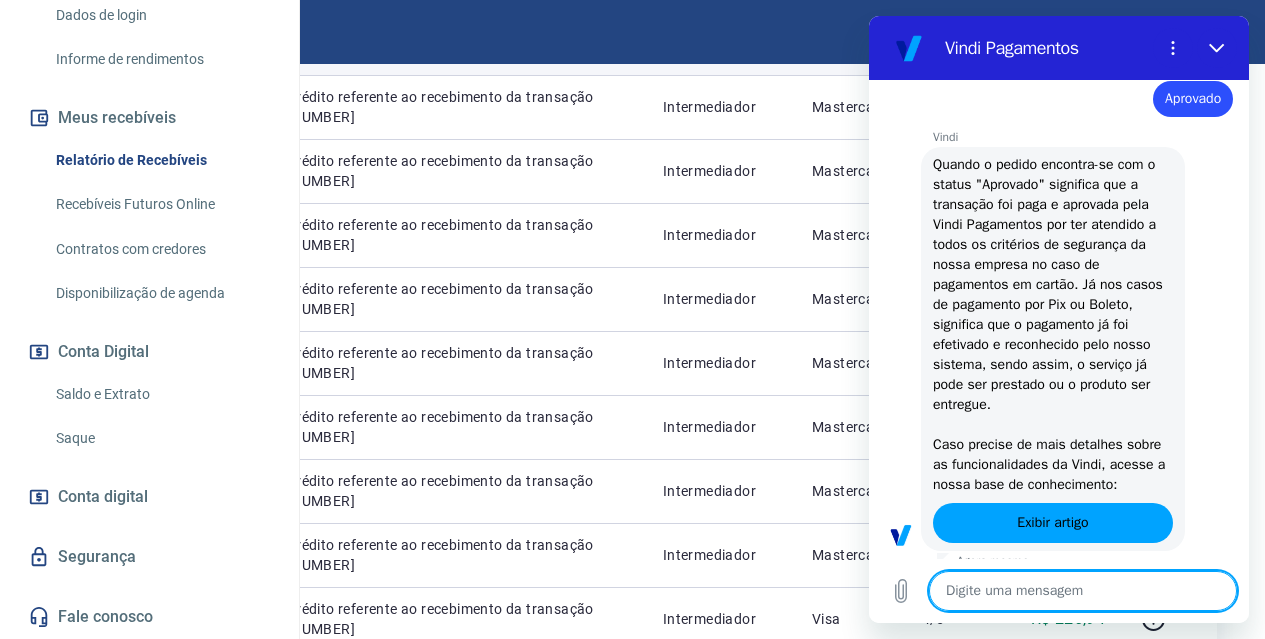 scroll, scrollTop: 2930, scrollLeft: 0, axis: vertical 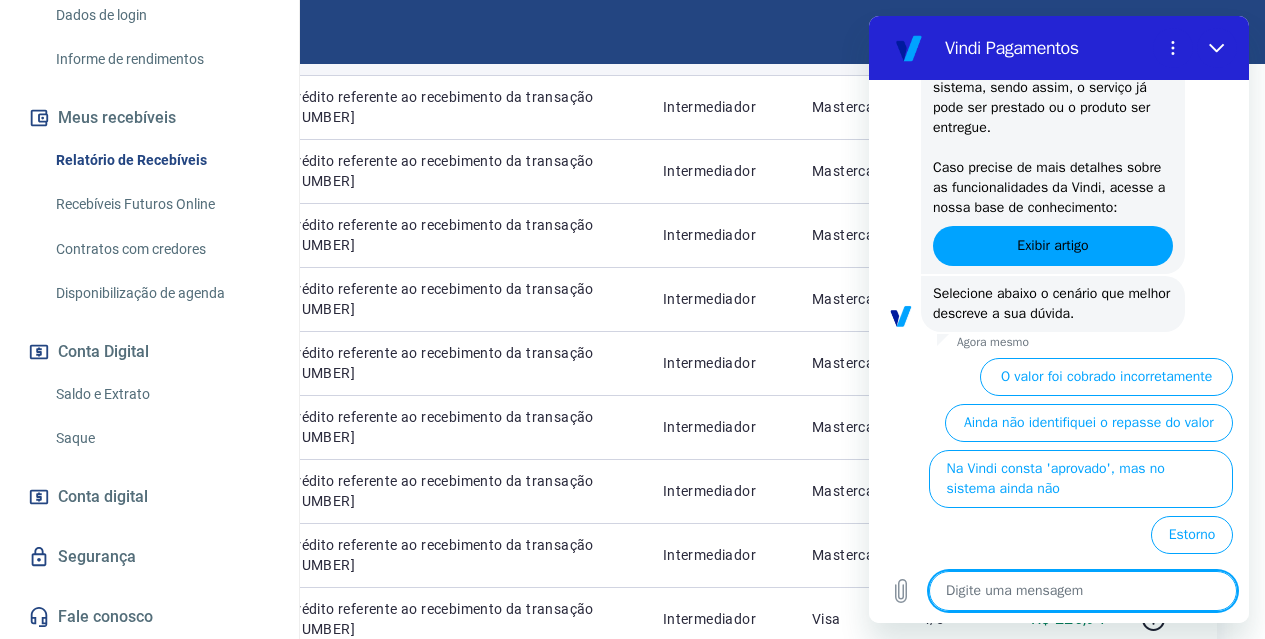 type on "x" 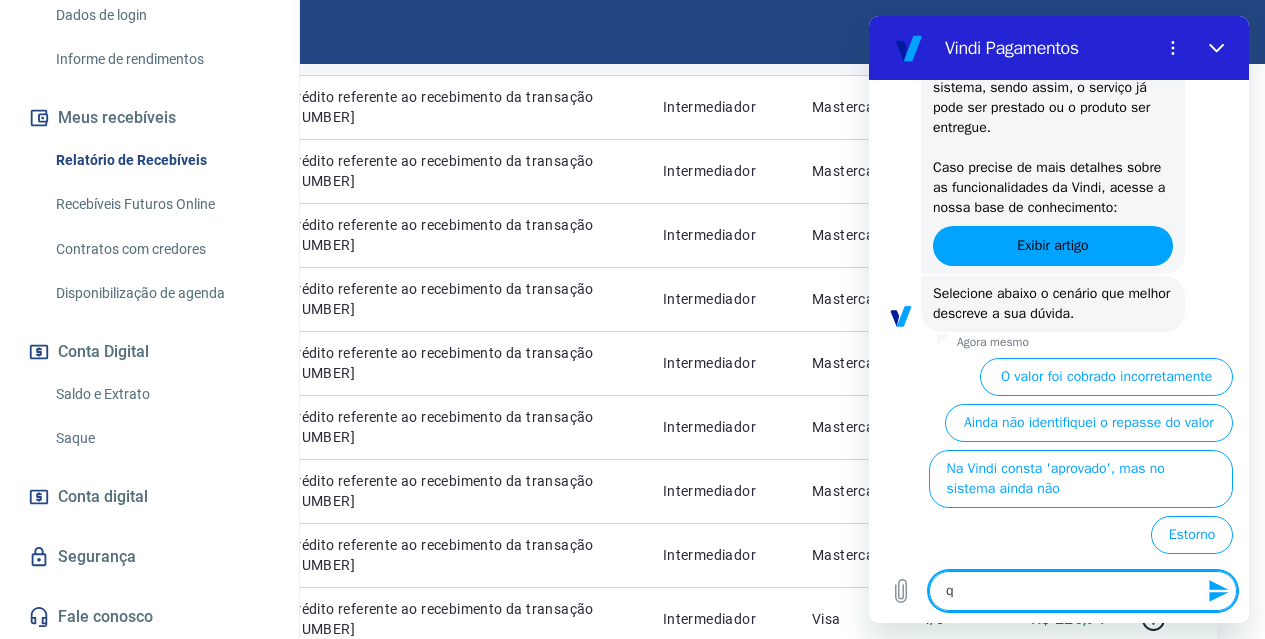 type on "qu" 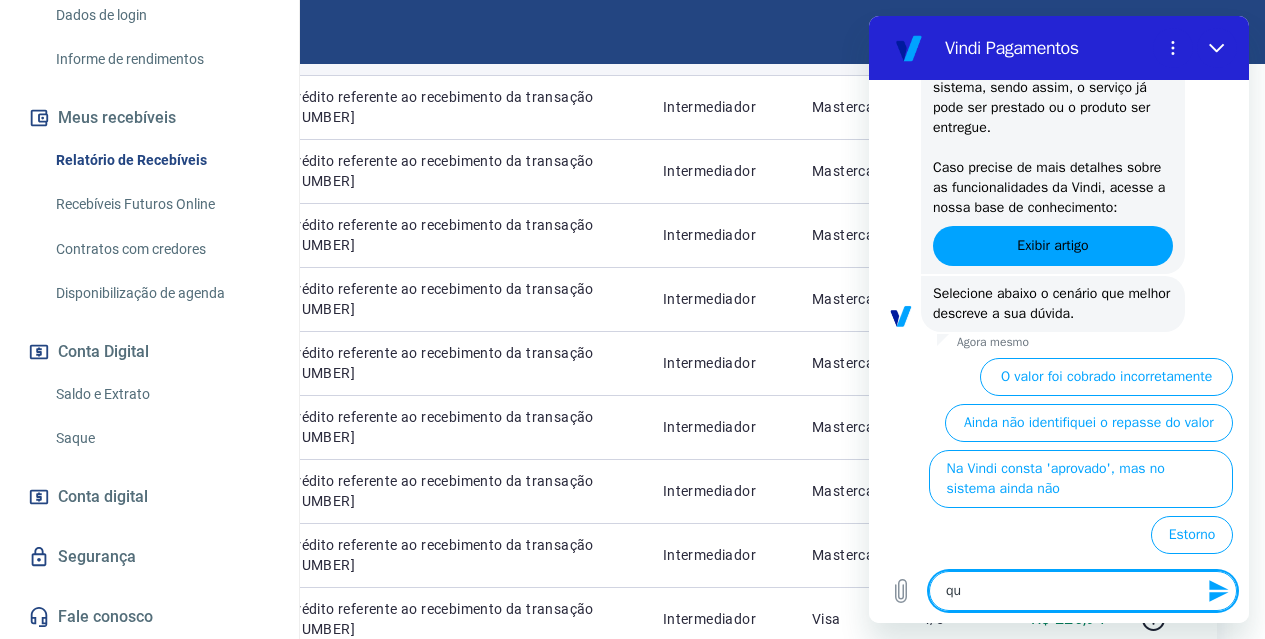 type on "x" 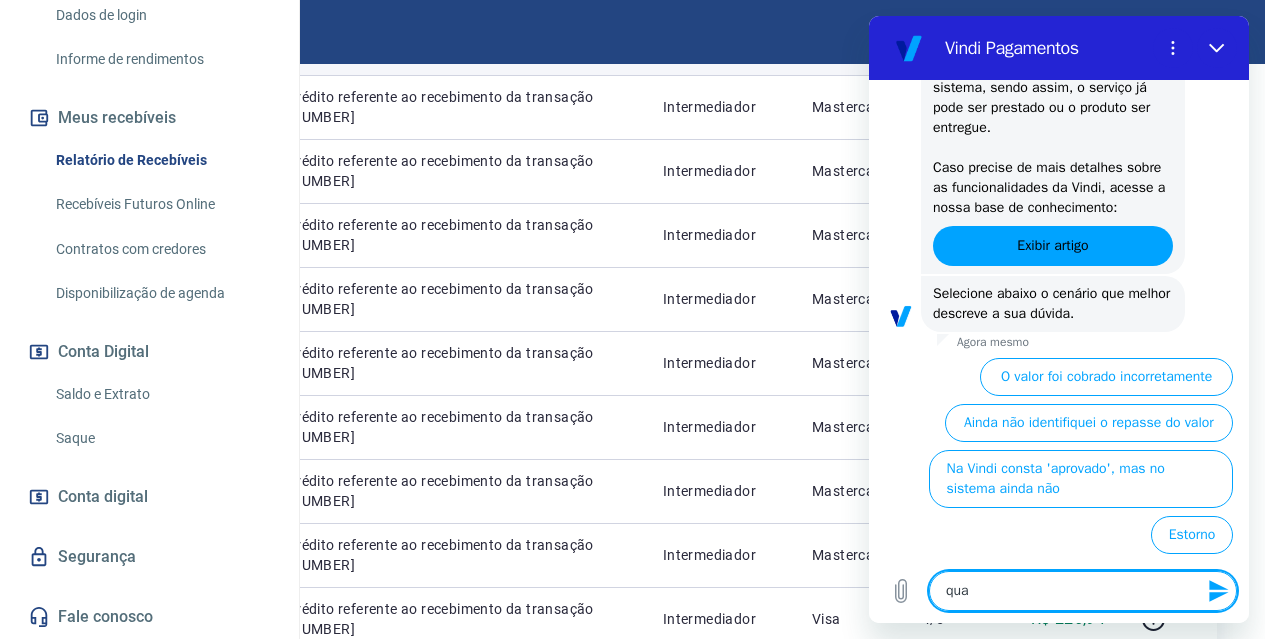 type on "qual" 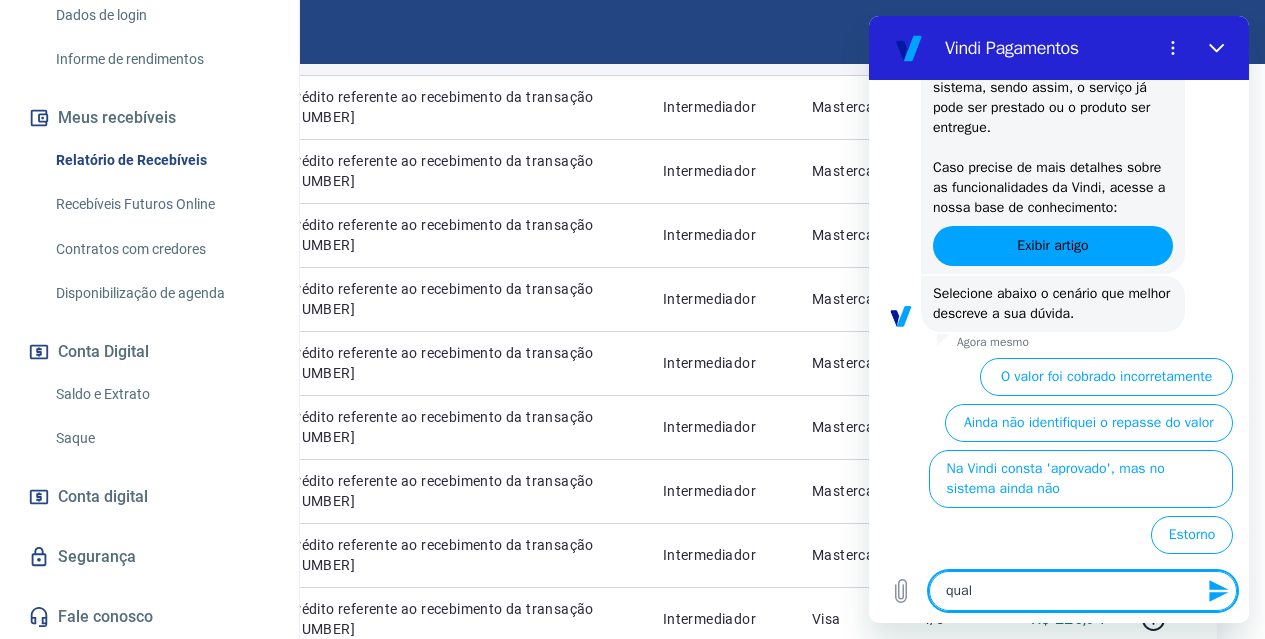 type on "qual" 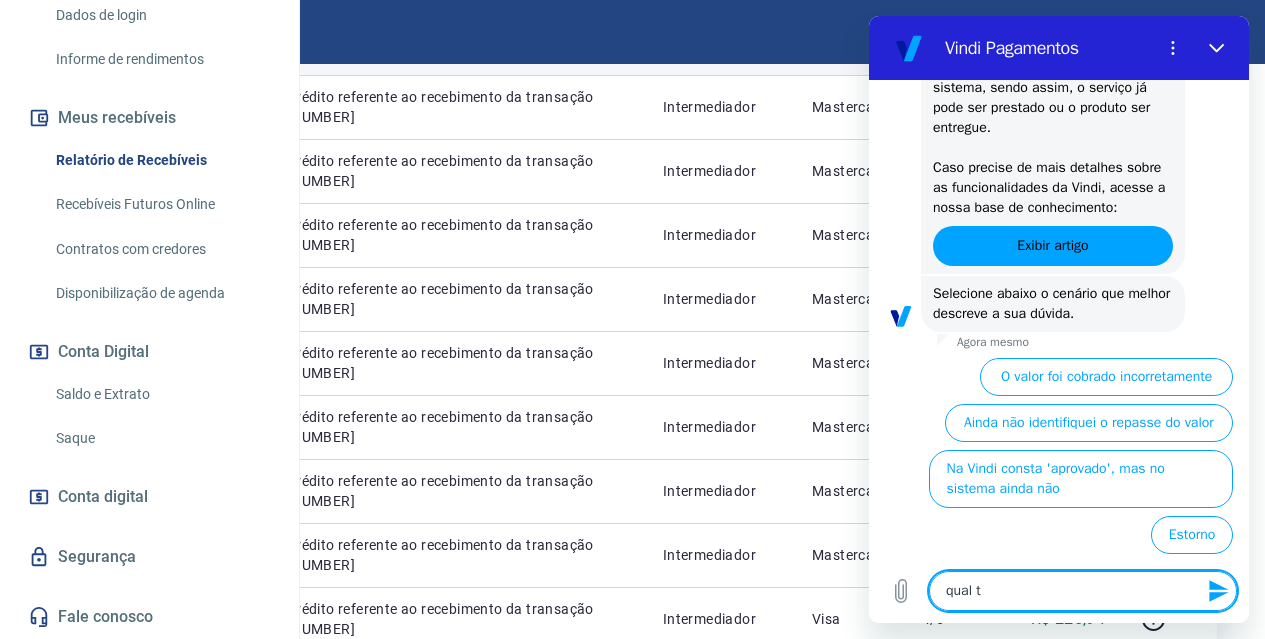 type on "qual ta" 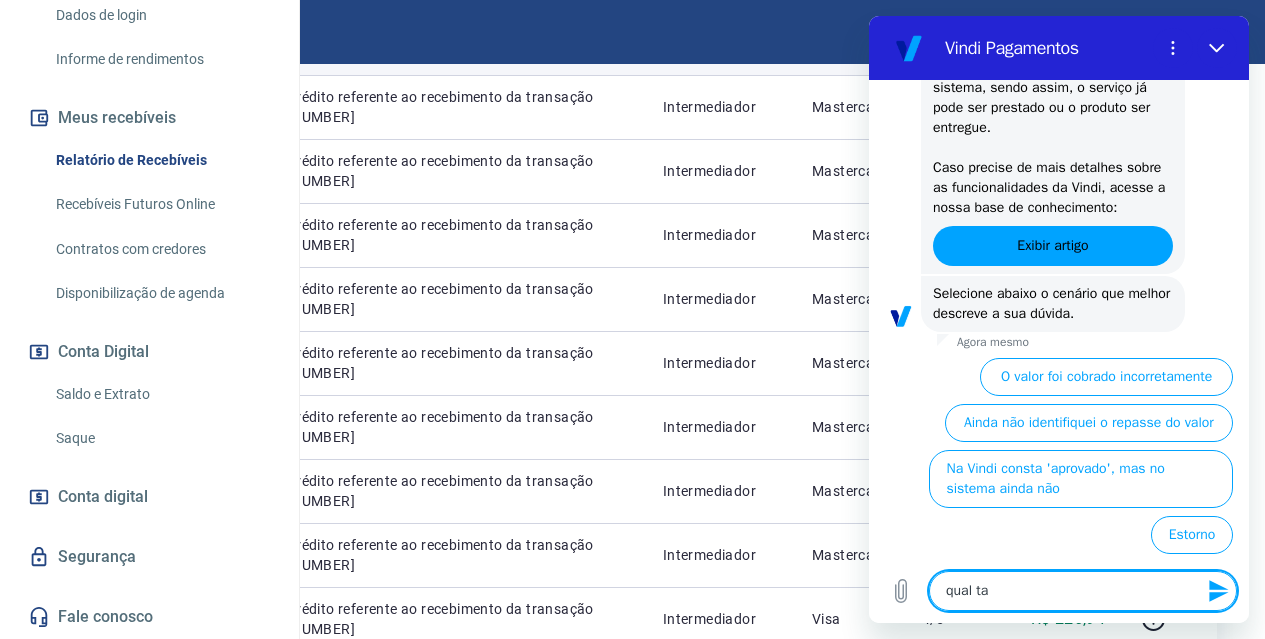 type on "qual tav" 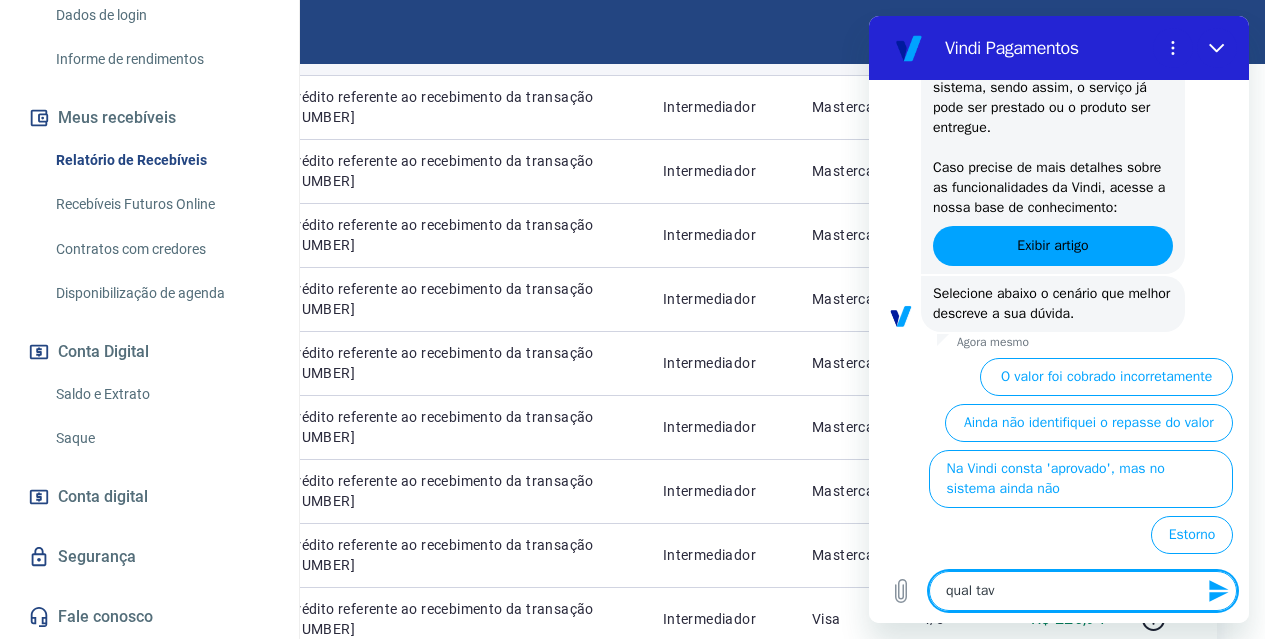 type on "qual ta" 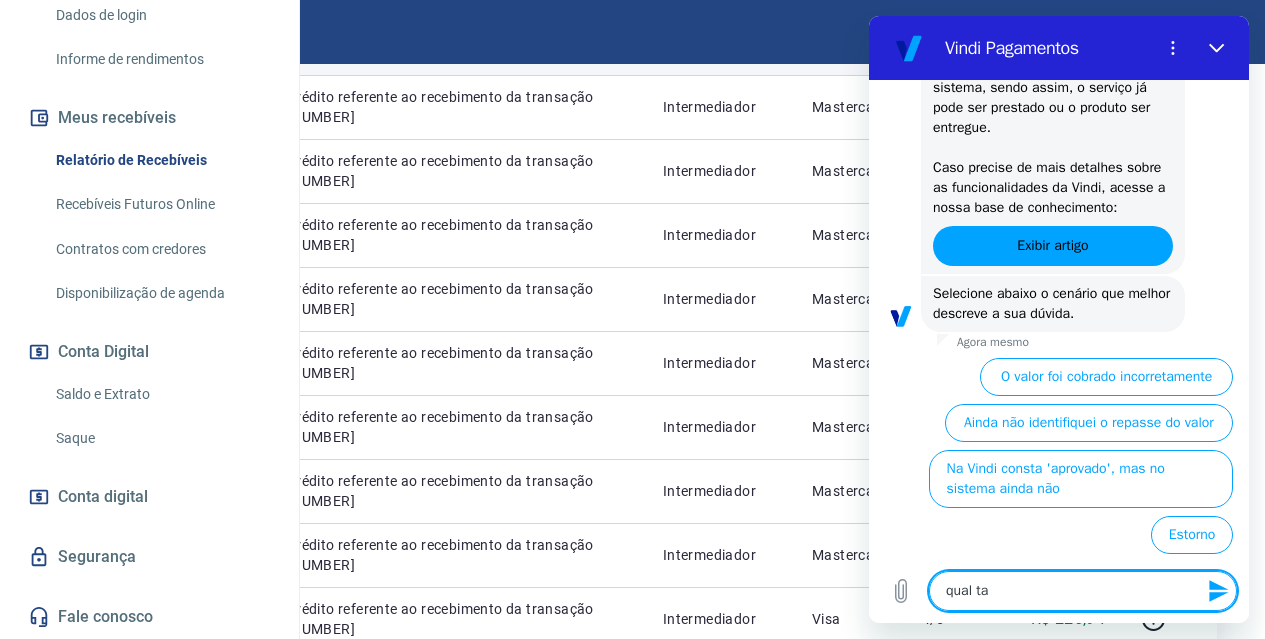 type on "qual tax" 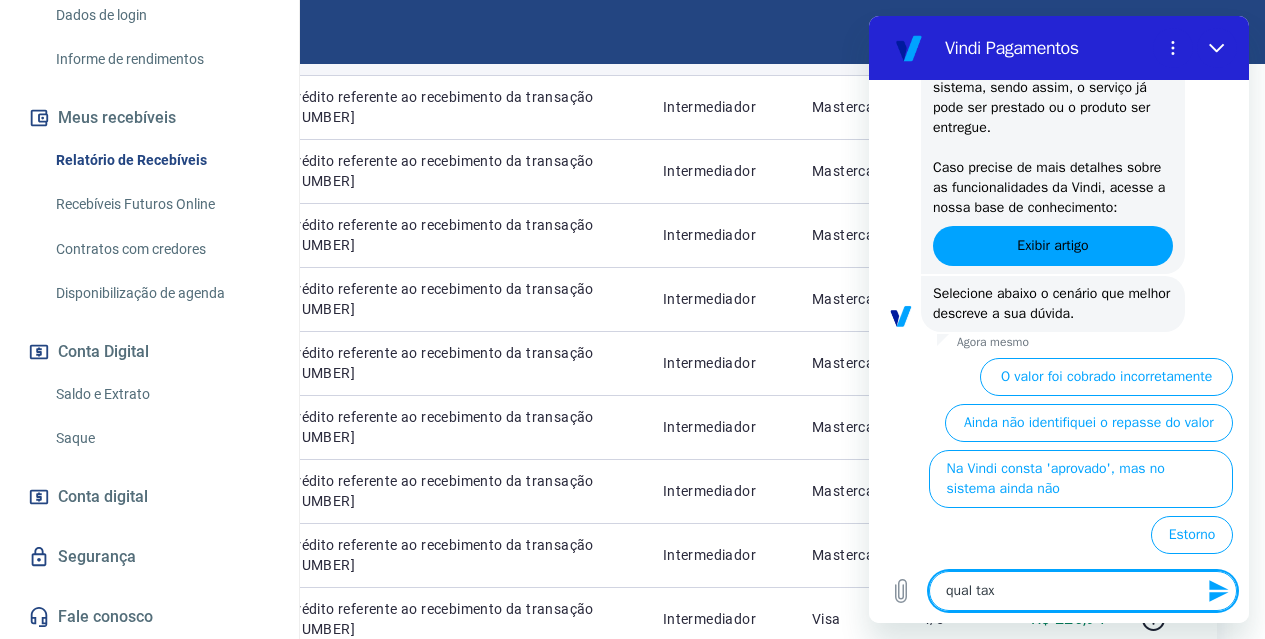 type on "qual taxa" 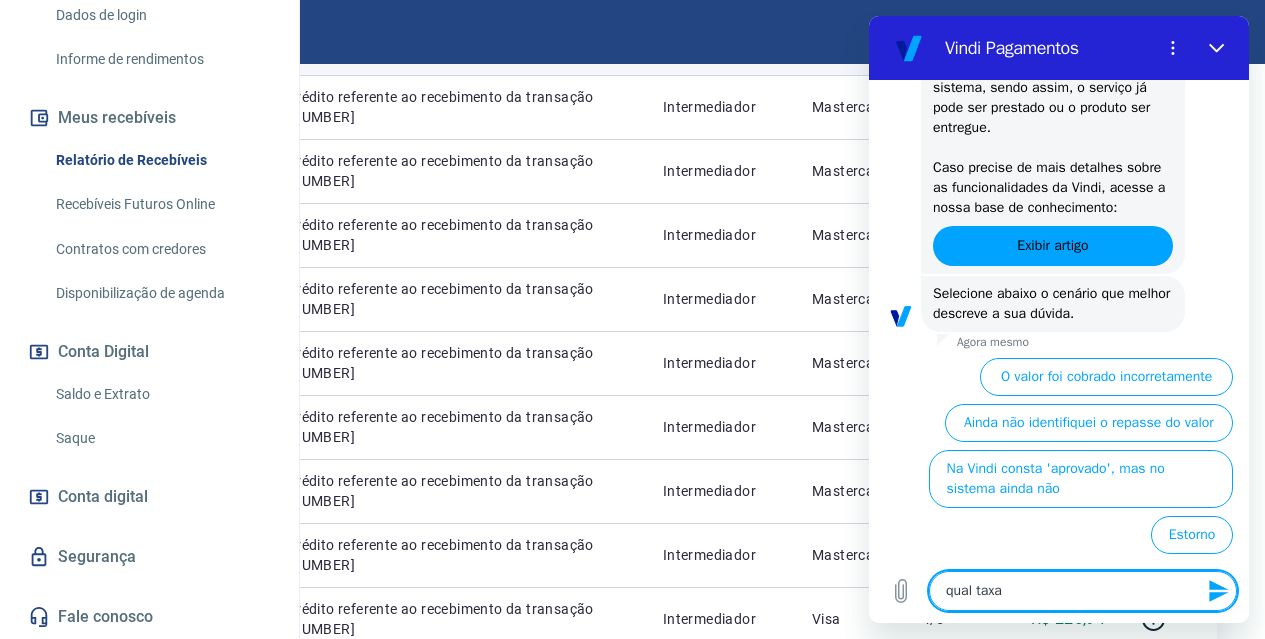 type on "qual taxa" 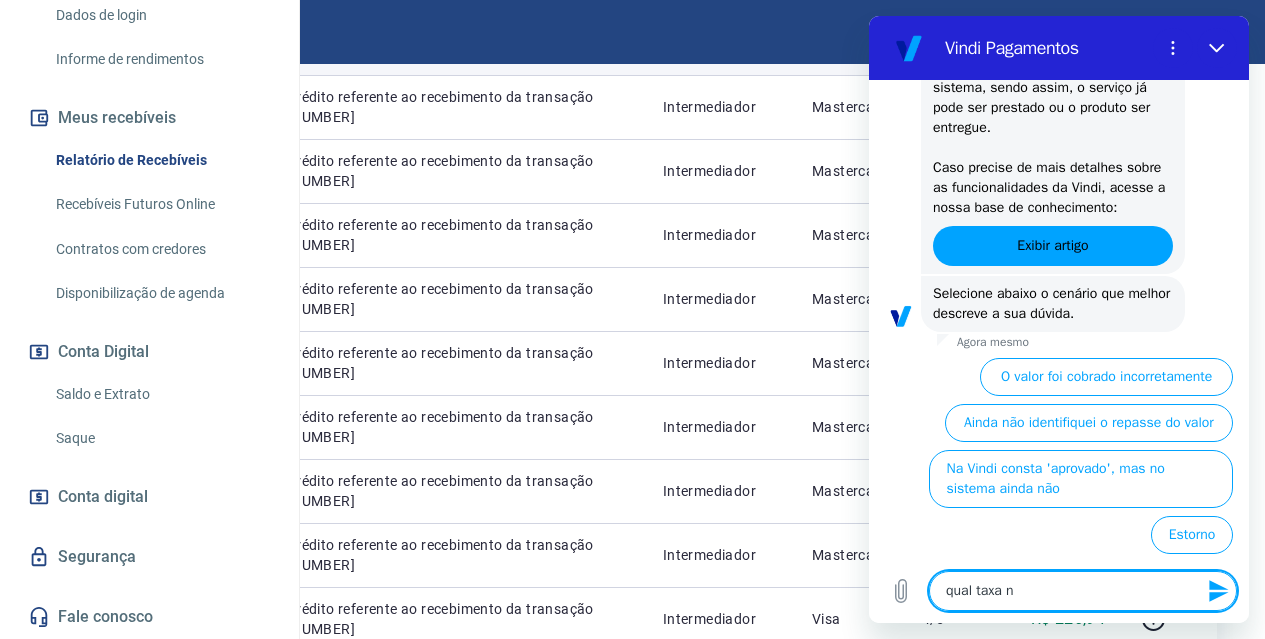type on "qual taxa no" 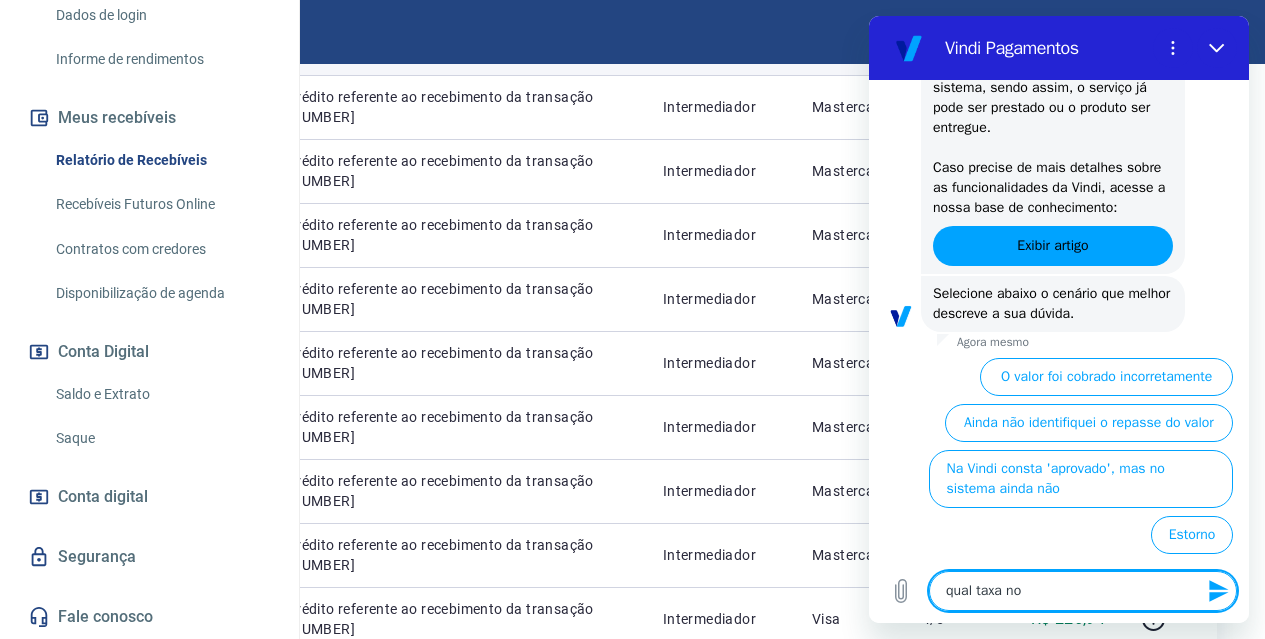 type on "qual taxa no" 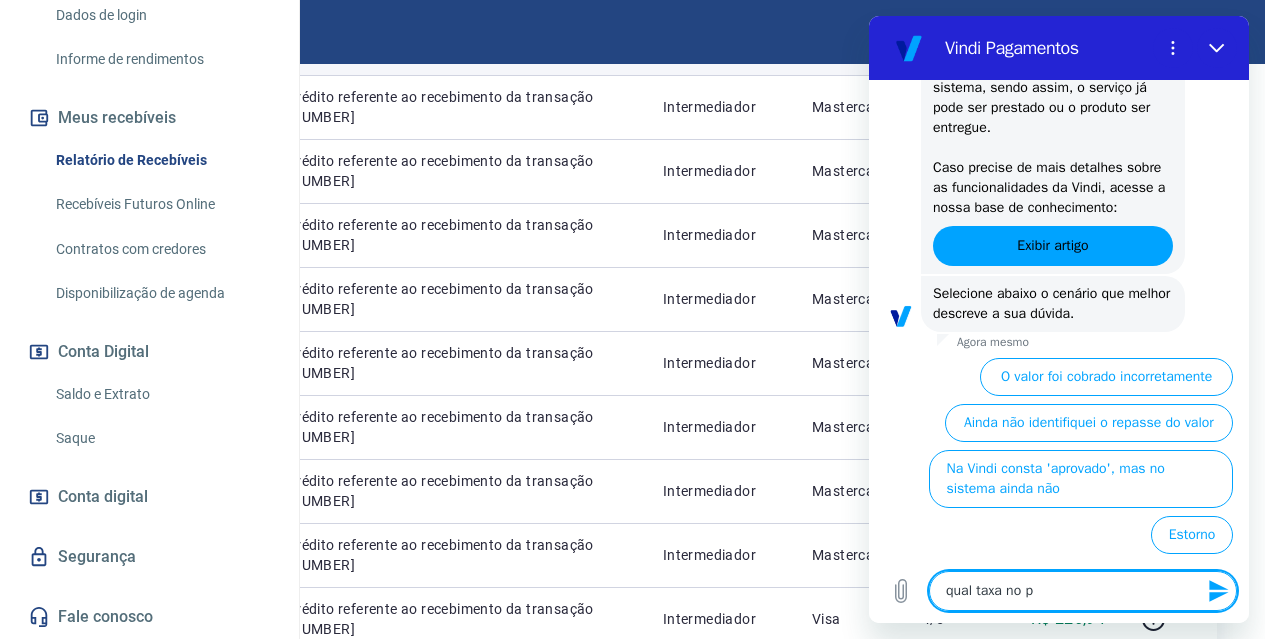 type on "qual taxa no pa" 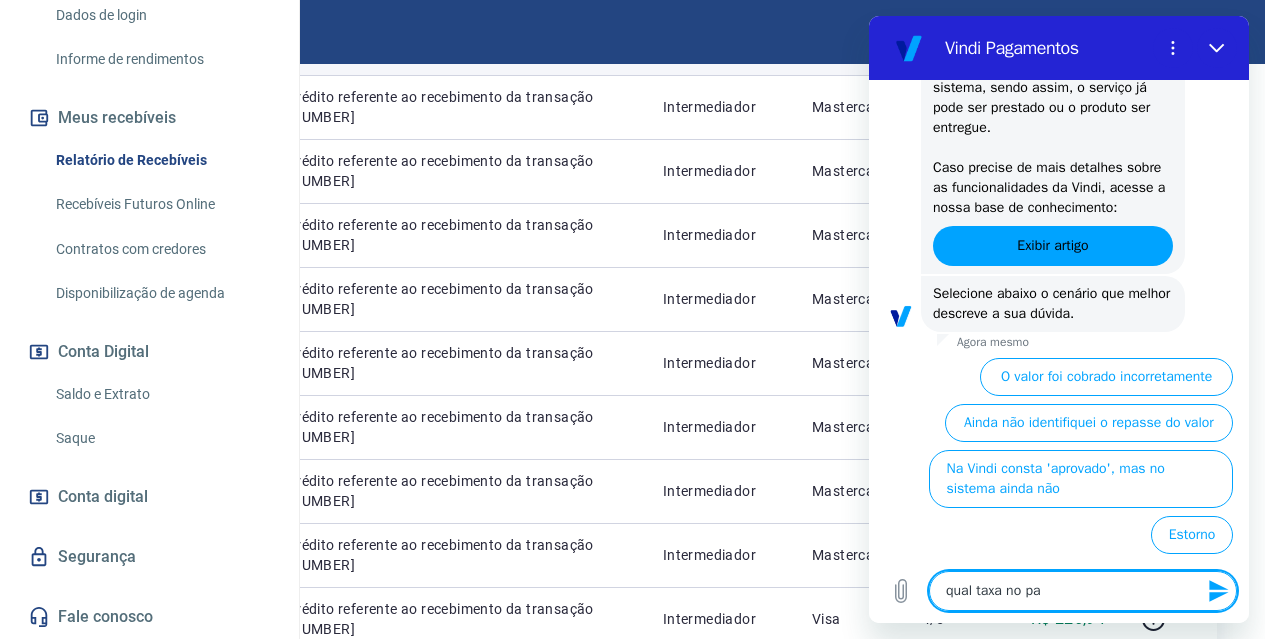 type on "qual taxa no pag" 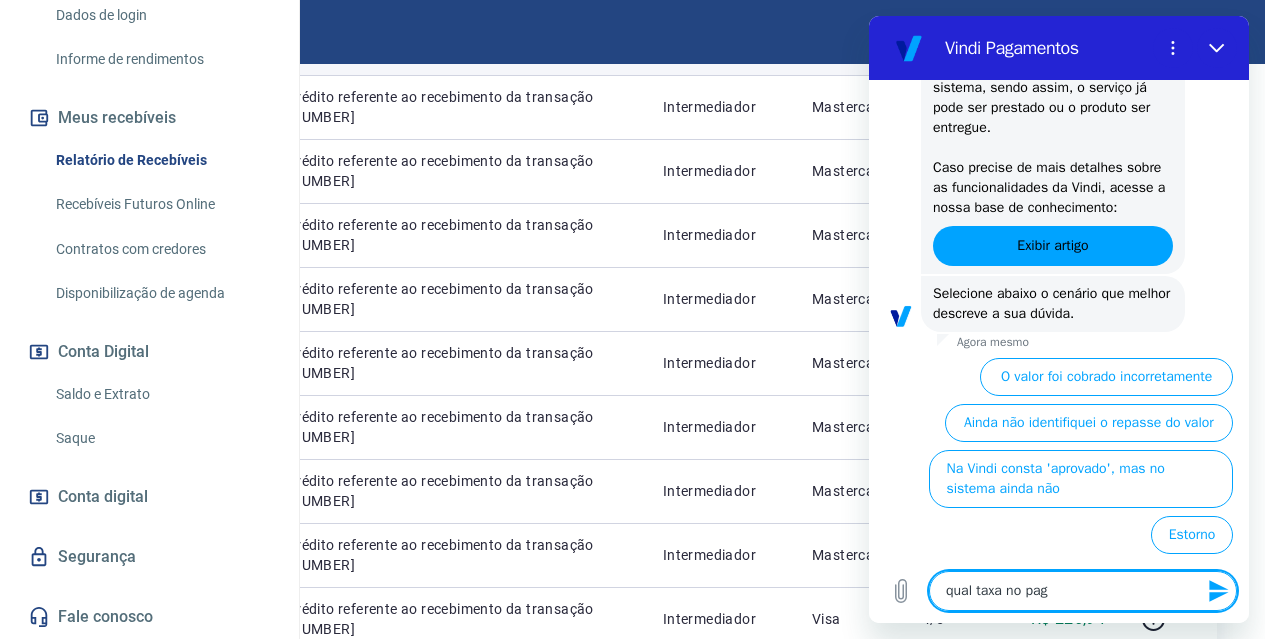 type on "qual taxa no paga" 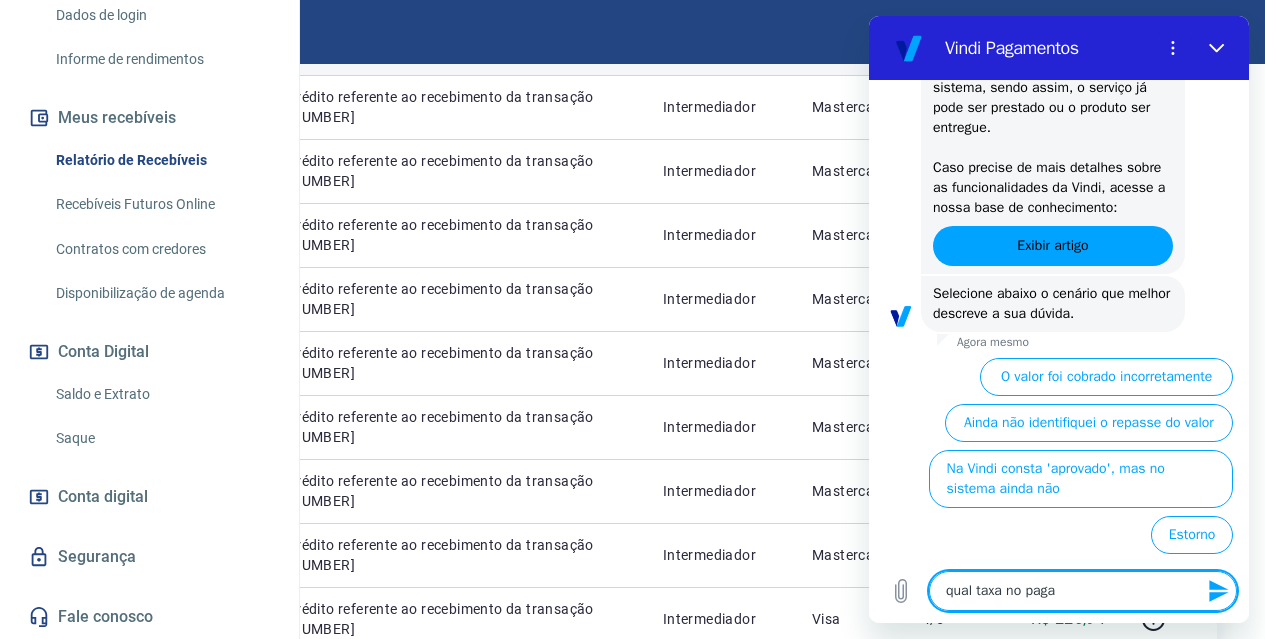 type on "qual taxa no pagam" 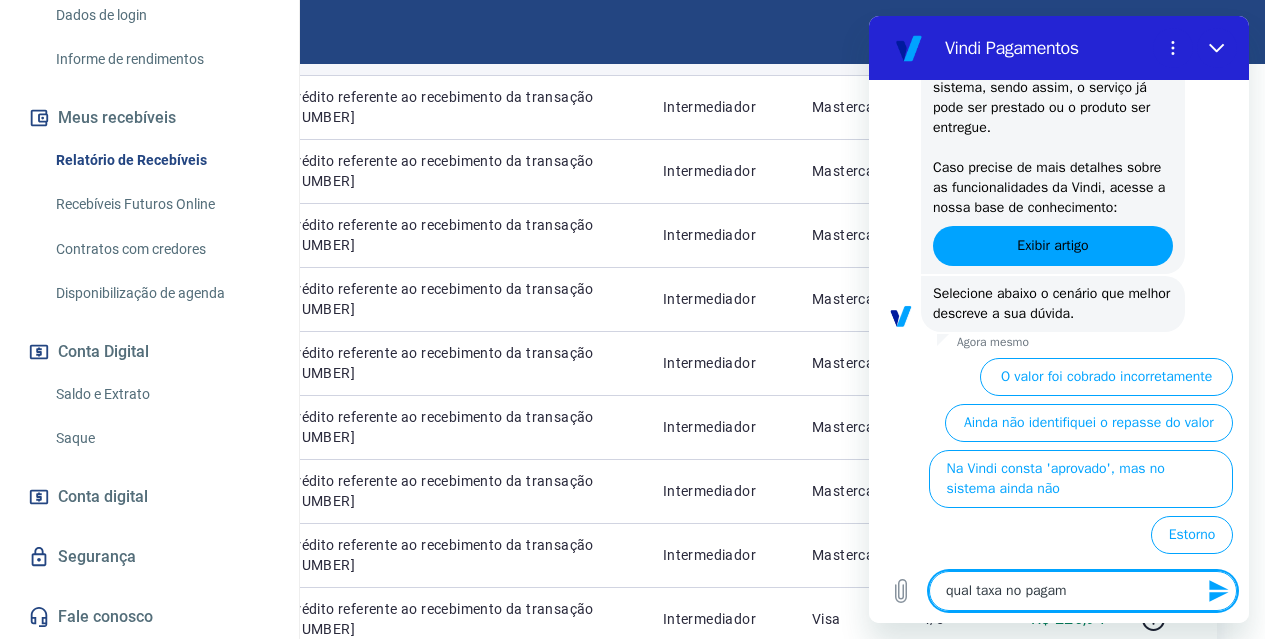 type on "qual taxa no pagame" 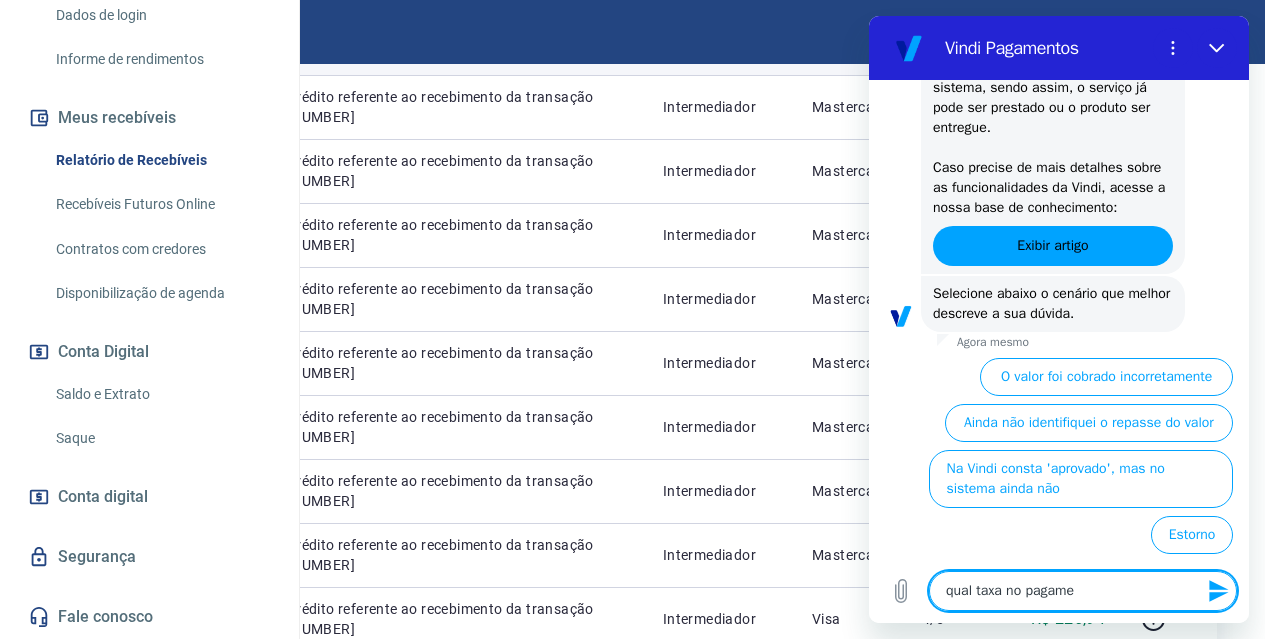 type on "qual taxa no pagamen" 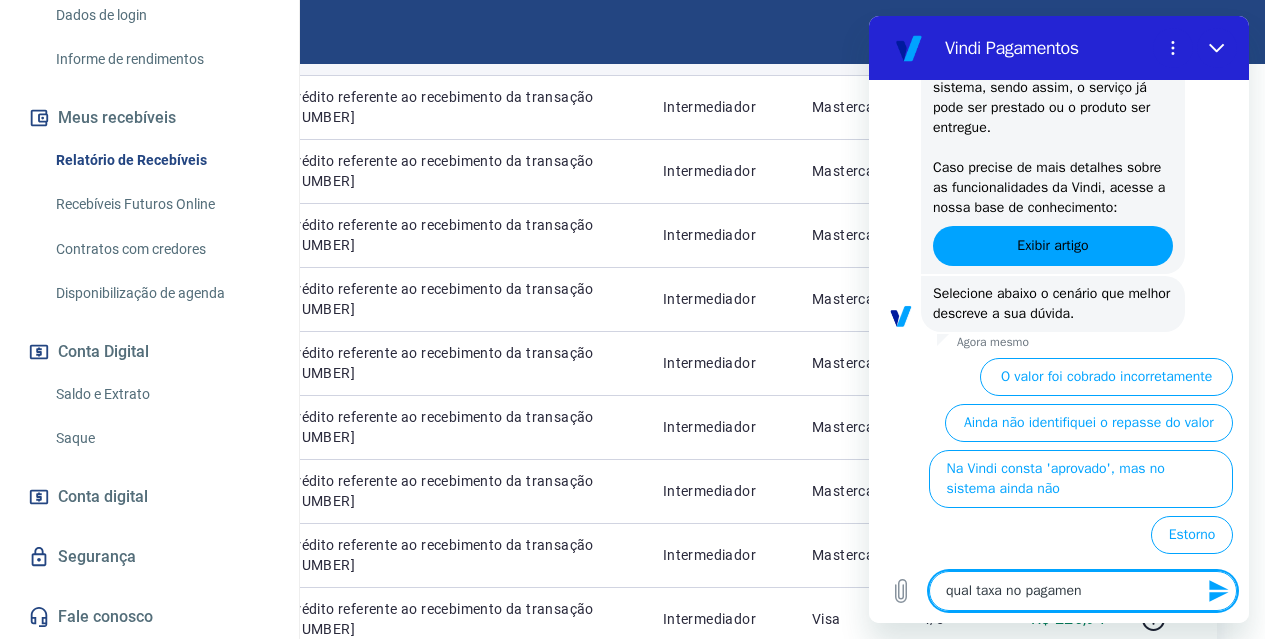 type on "qual taxa no pagament" 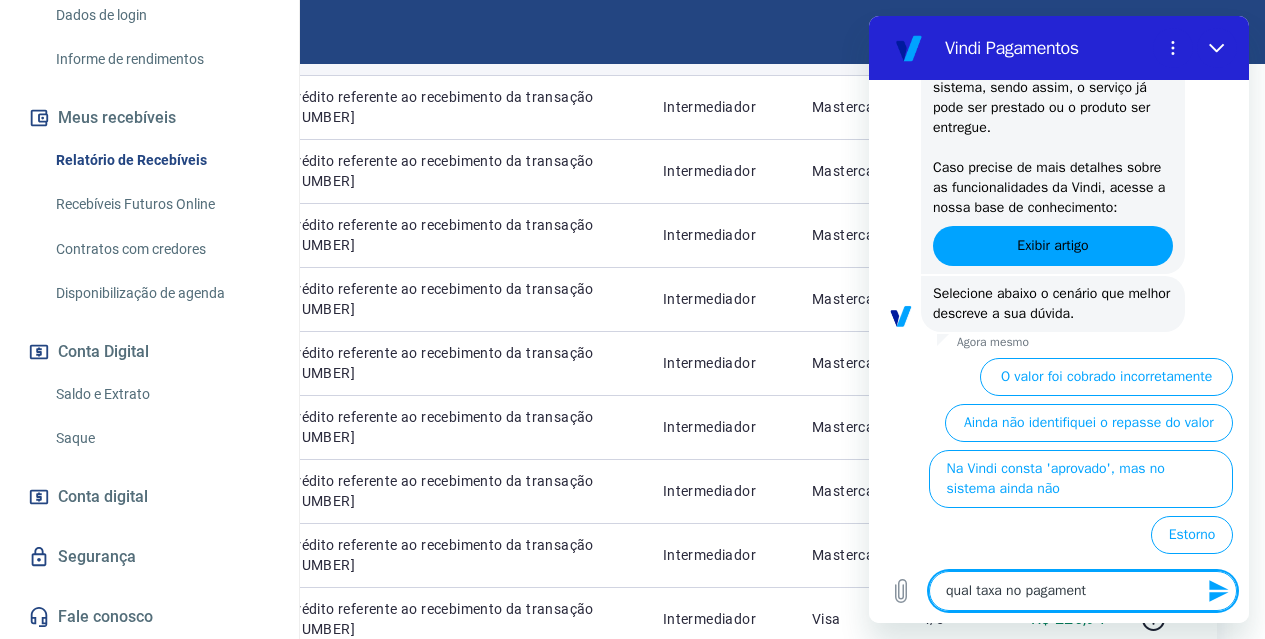 type on "qual taxa no pagamento" 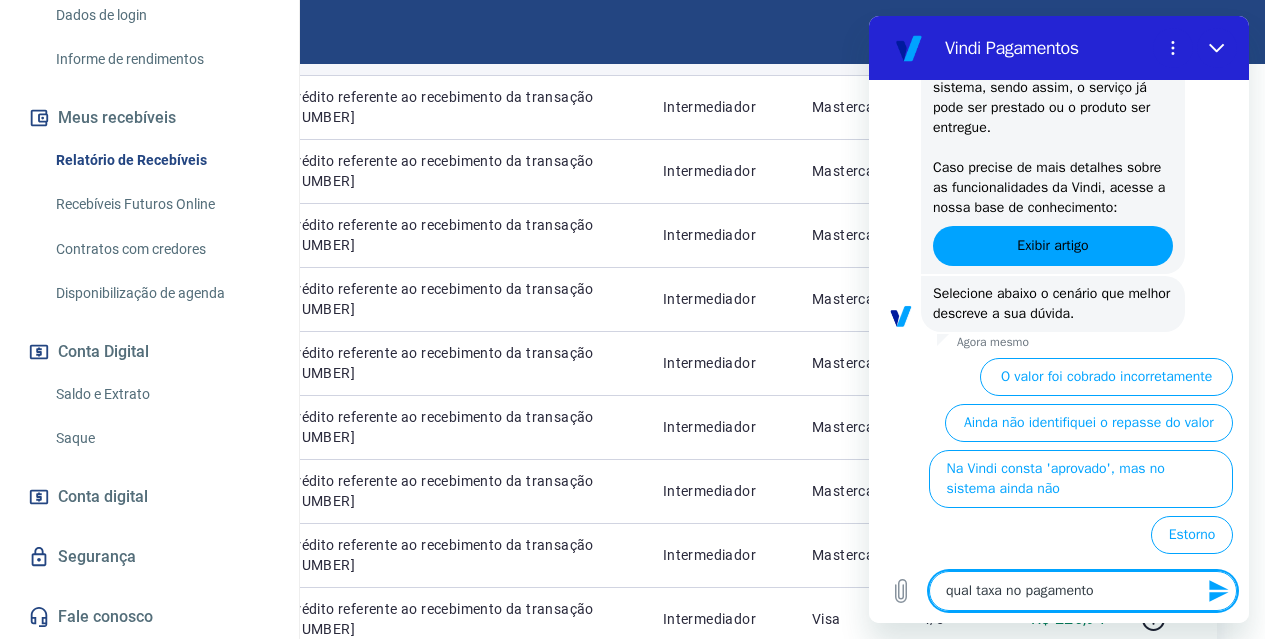 type on "qual taxa no pagamento" 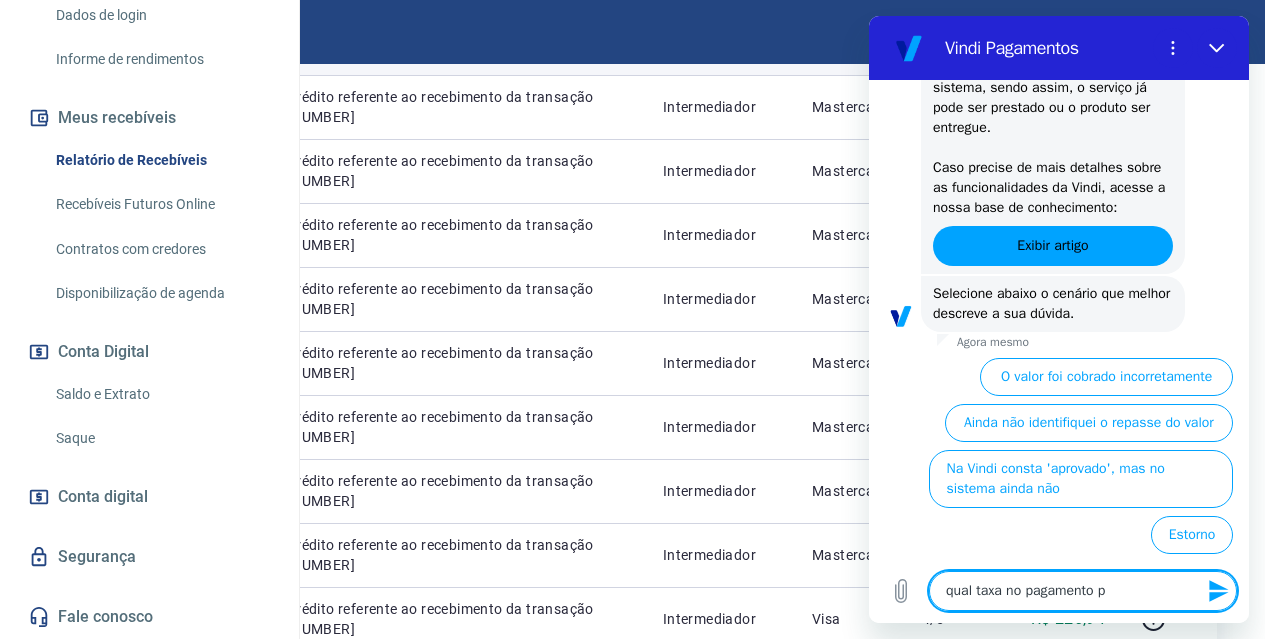 type on "qual taxa no pagamento po" 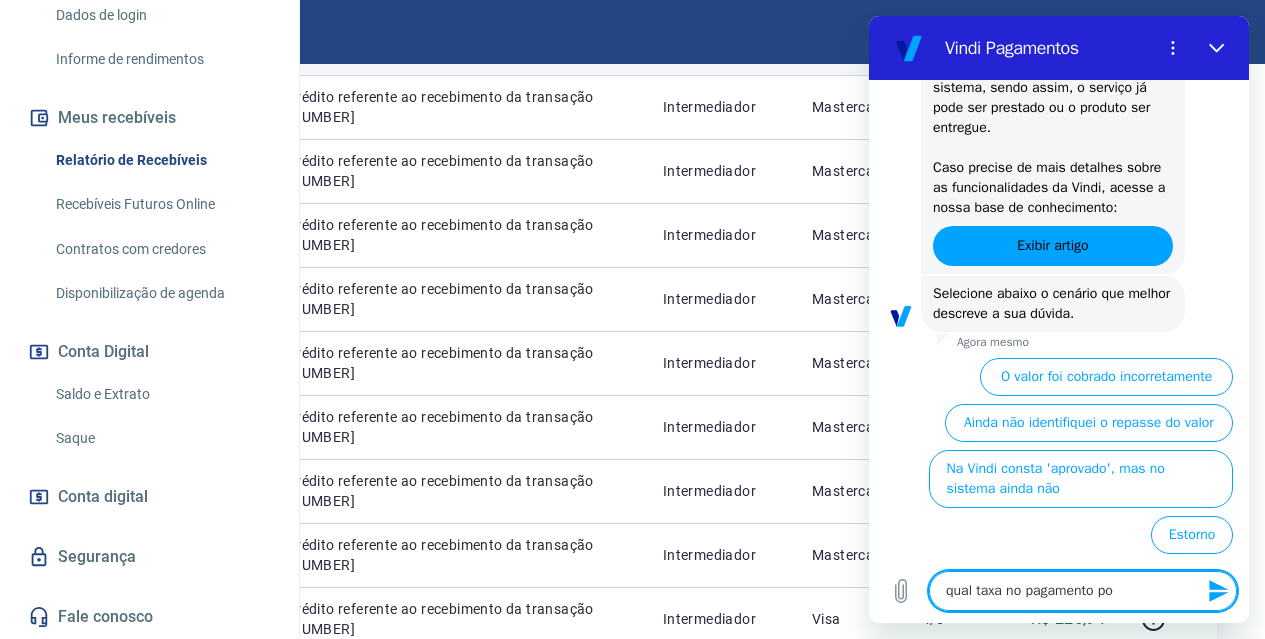 type on "qual taxa no pagamento por" 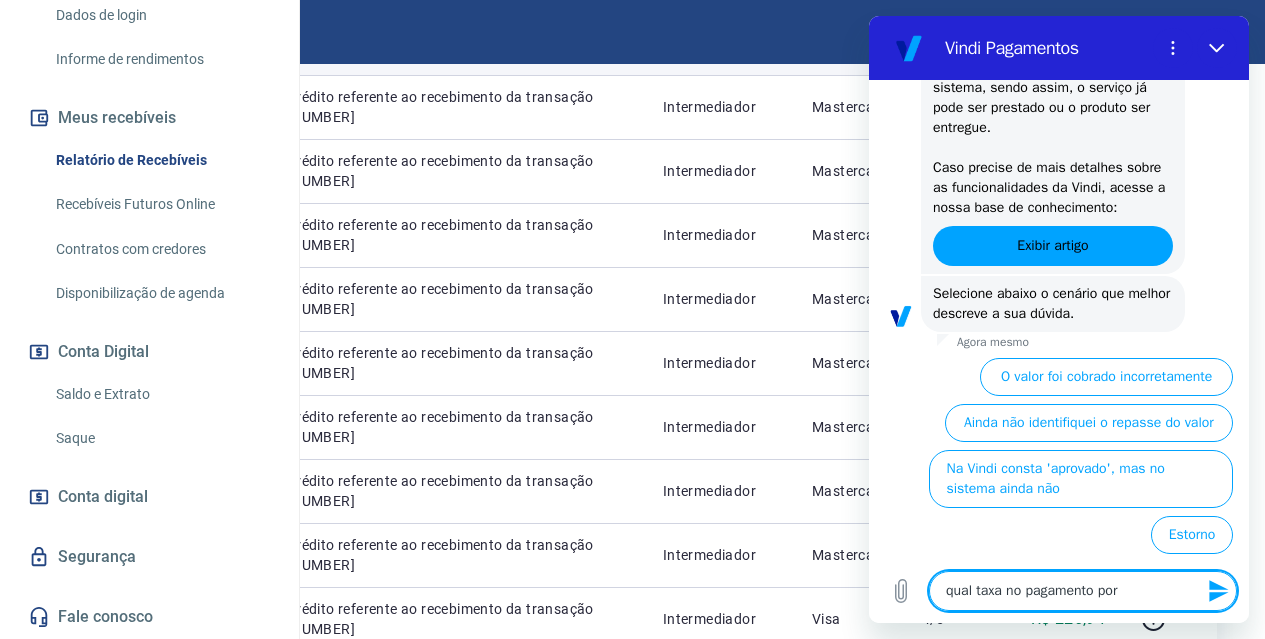 type on "qual taxa no pagamento por" 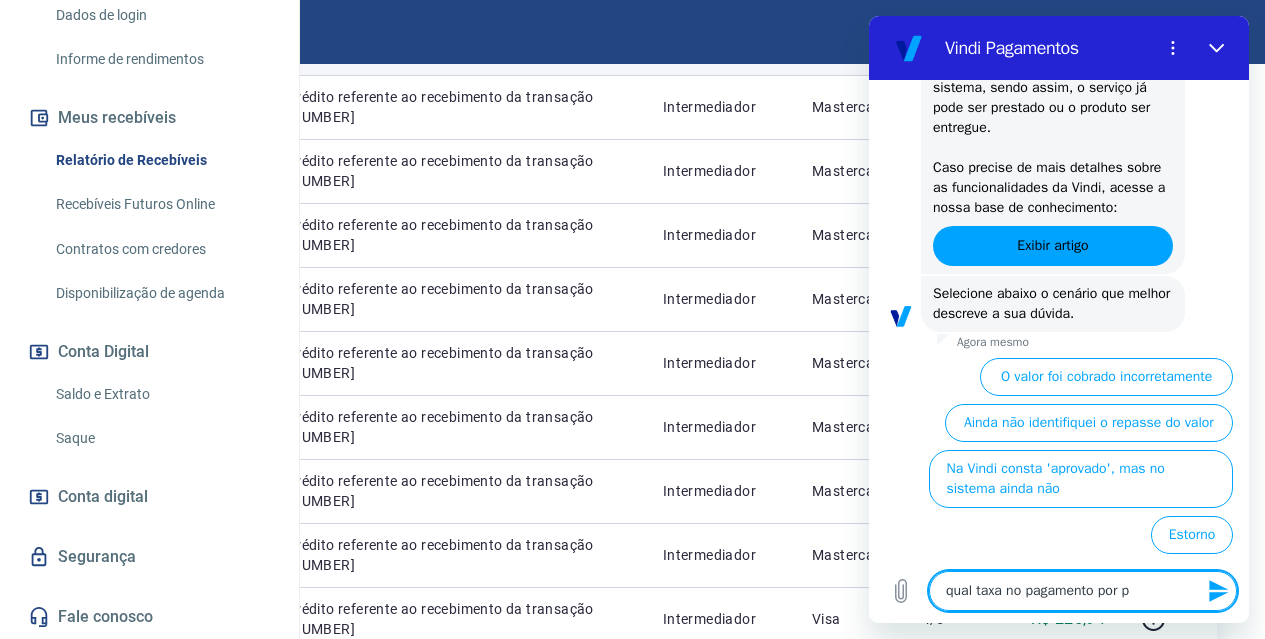 type on "qual taxa no pagamento por pi" 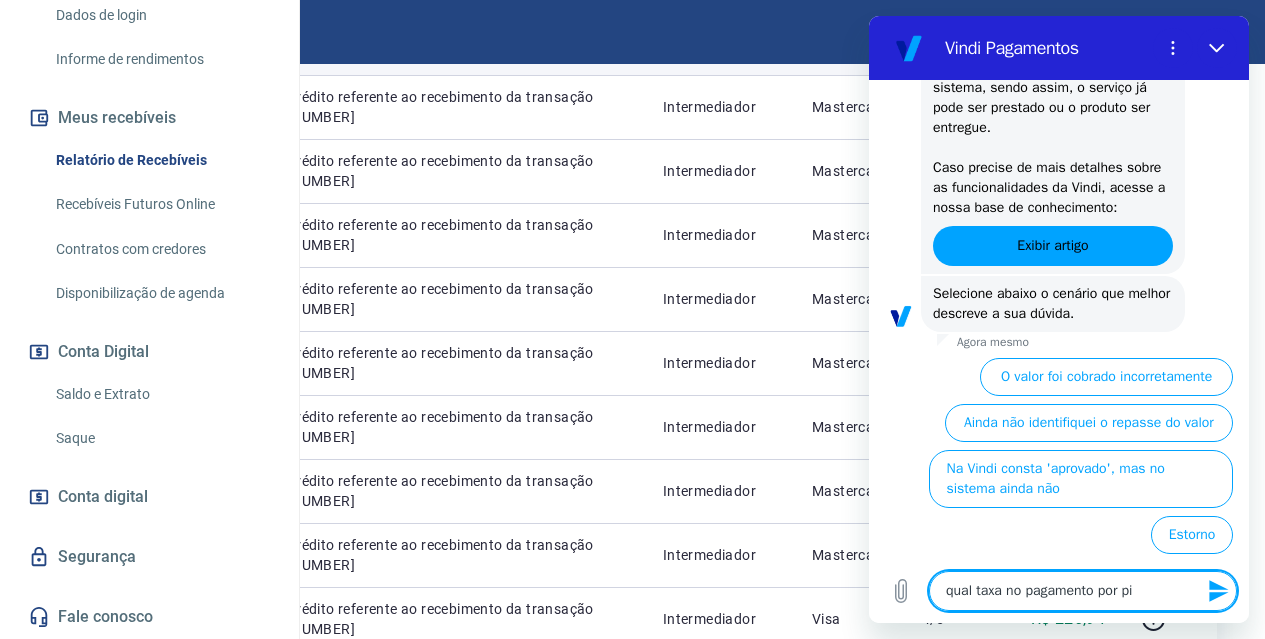 type on "qual taxa no pagamento por pix" 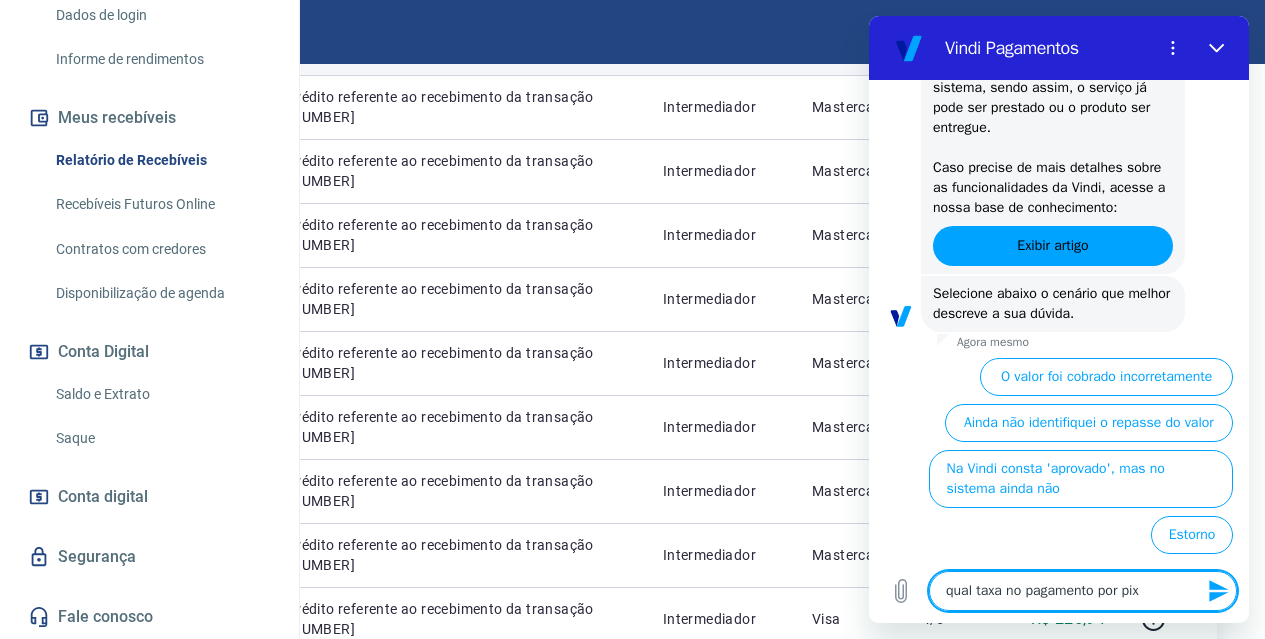 type on "qual taxa no pagamento por pix?" 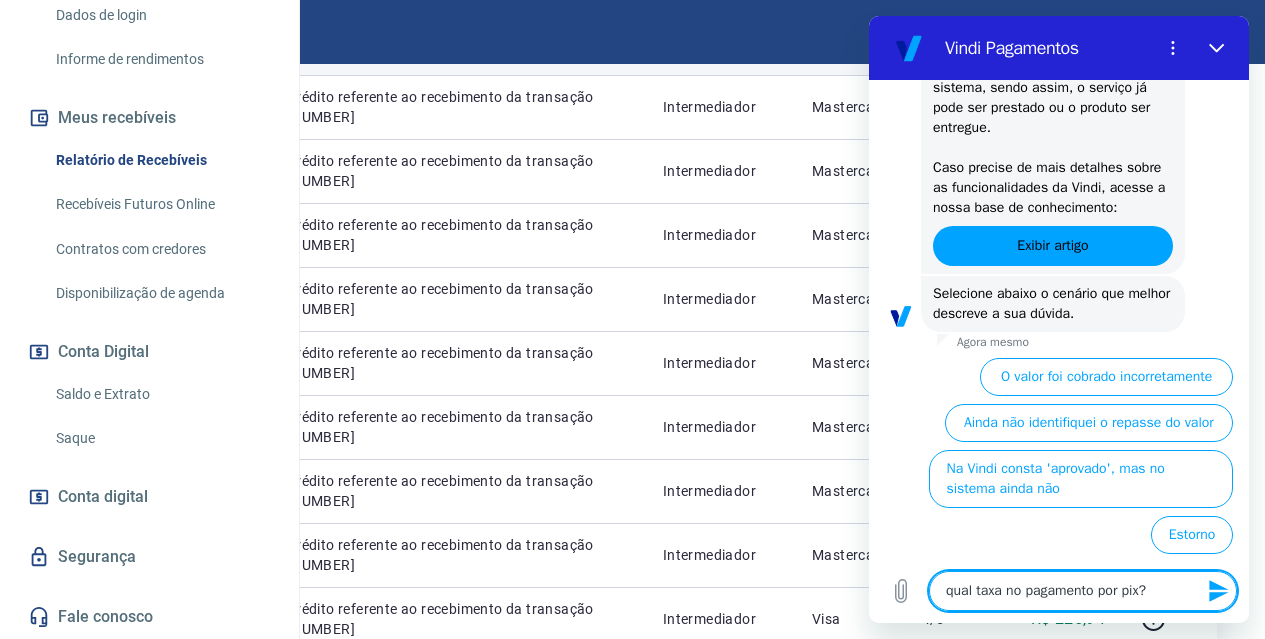 type 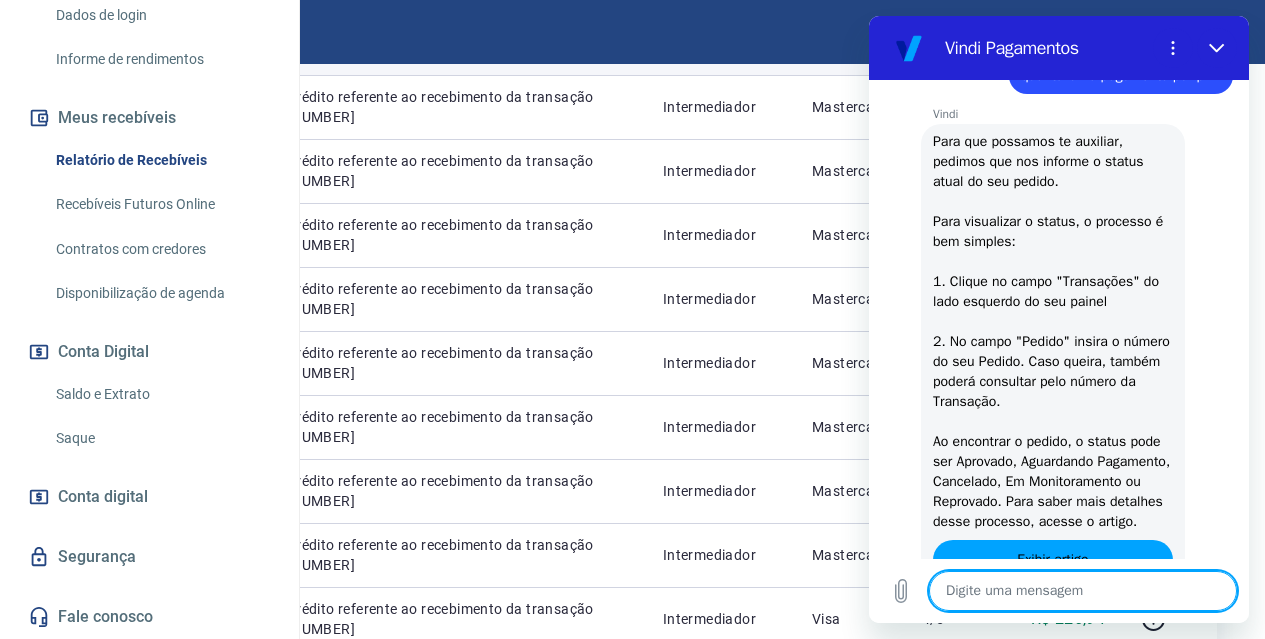 scroll, scrollTop: 3482, scrollLeft: 0, axis: vertical 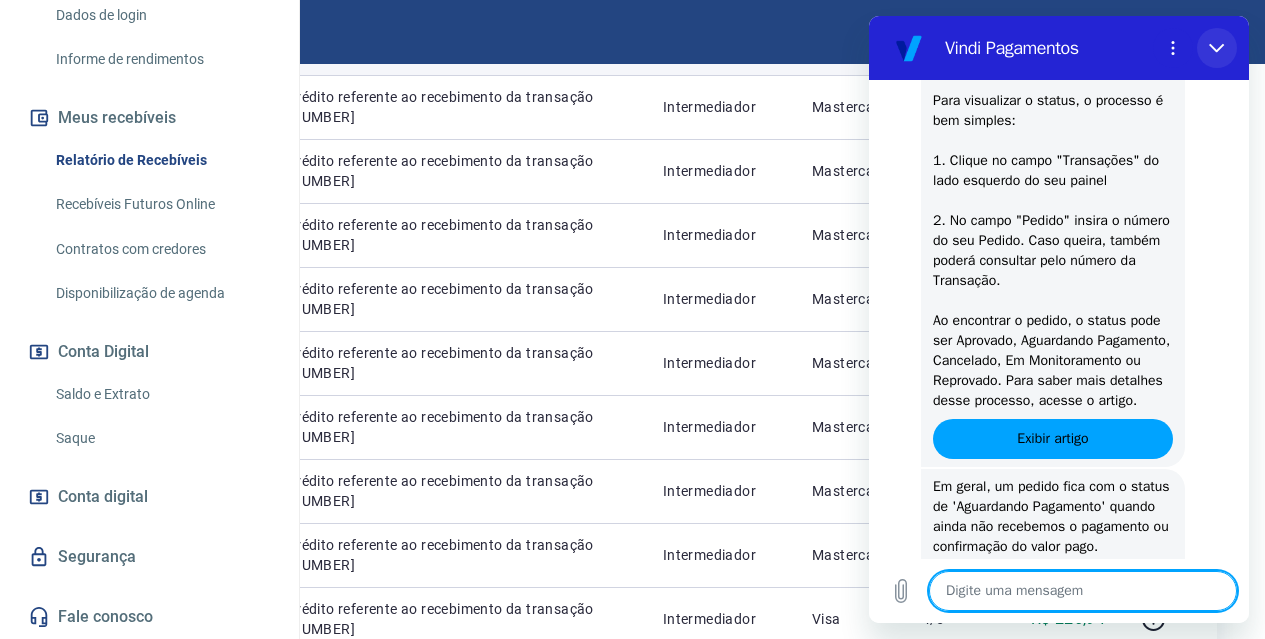 click at bounding box center (1217, 48) 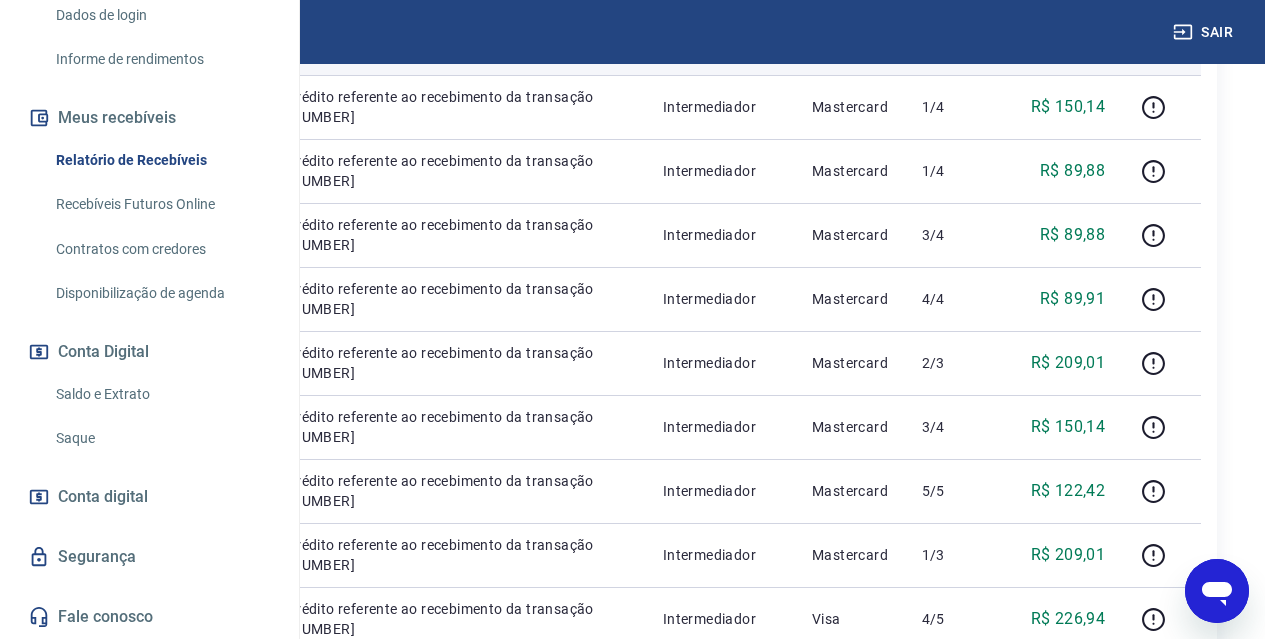 click on "Após o envio das liquidações aparecerem no Relatório de Recebíveis, elas podem demorar algumas horas para serem processadas e consequentemente aparecerem como entradas no seu Extrato Bancário da Conta Digital. Início / Meus Recebíveis / Relatório de Recebíveis Relatório de Recebíveis Saiba como funciona a programação dos recebimentos Saiba como funciona a programação dos recebimentos Filtros Exportar ID Pedido Descrição Origem Pagamento Parcelas Valor Líq. Tarifas Qui, 07 ago 20[NUMBER] Débito referente à liquidação da UR [NUMBER] via CIP Vindi Pagamentos Visa - -R$ 1.134,73 20109649 Débito referente à liquidação da UR [NUMBER] via CIP Vindi Pagamentos Mastercard - -R$ 555,67 20109639 Débito referente à liquidação da UR [NUMBER] via CIP Vindi Pagamentos Visa - -R$ 707,73 20109646 Débito referente à liquidação da UR [NUMBER] via CIP Vindi Pagamentos Mastercard - - - -" at bounding box center (632, -89) 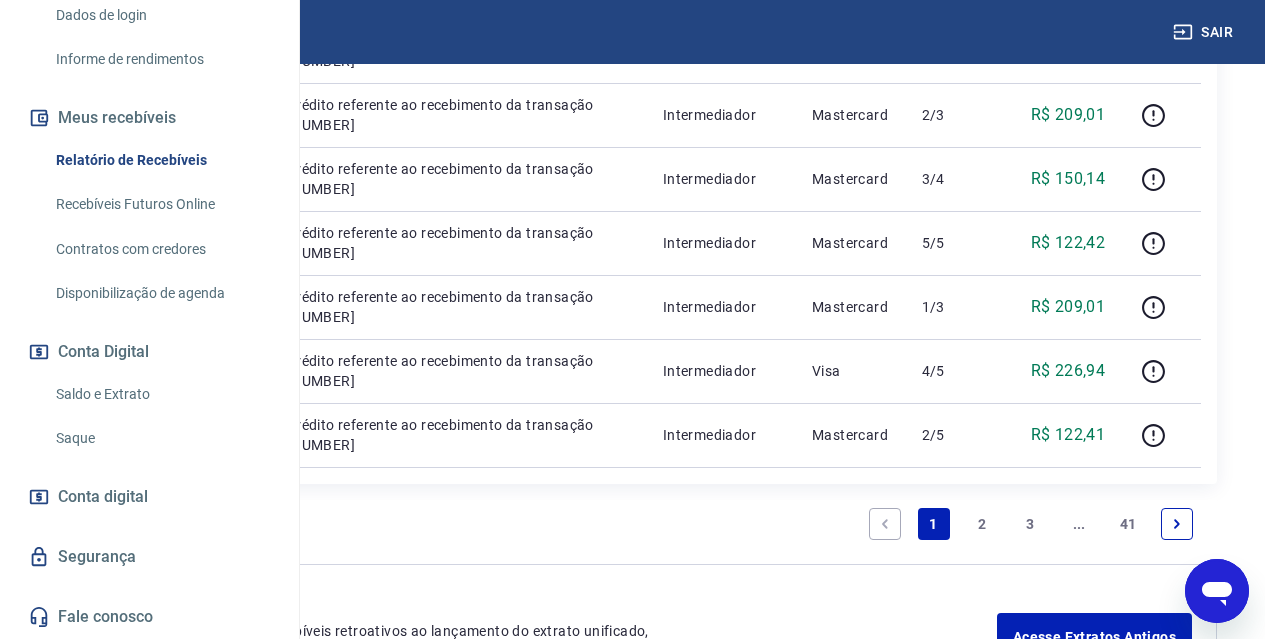 scroll, scrollTop: 1400, scrollLeft: 0, axis: vertical 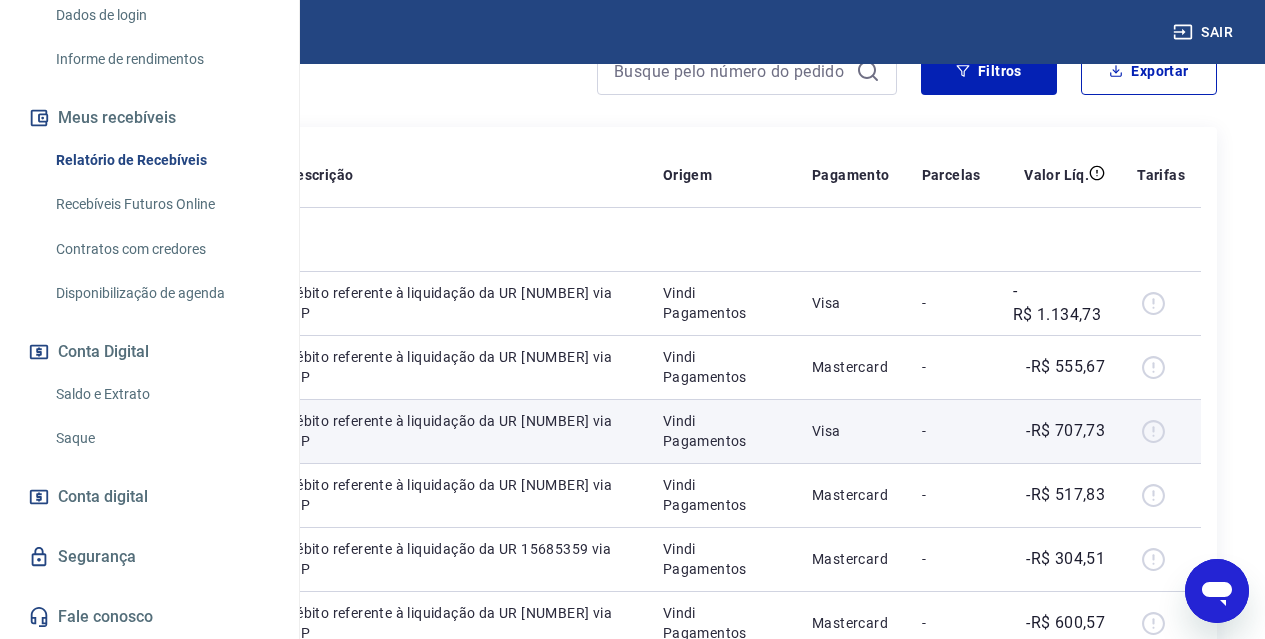 click at bounding box center [1161, 431] 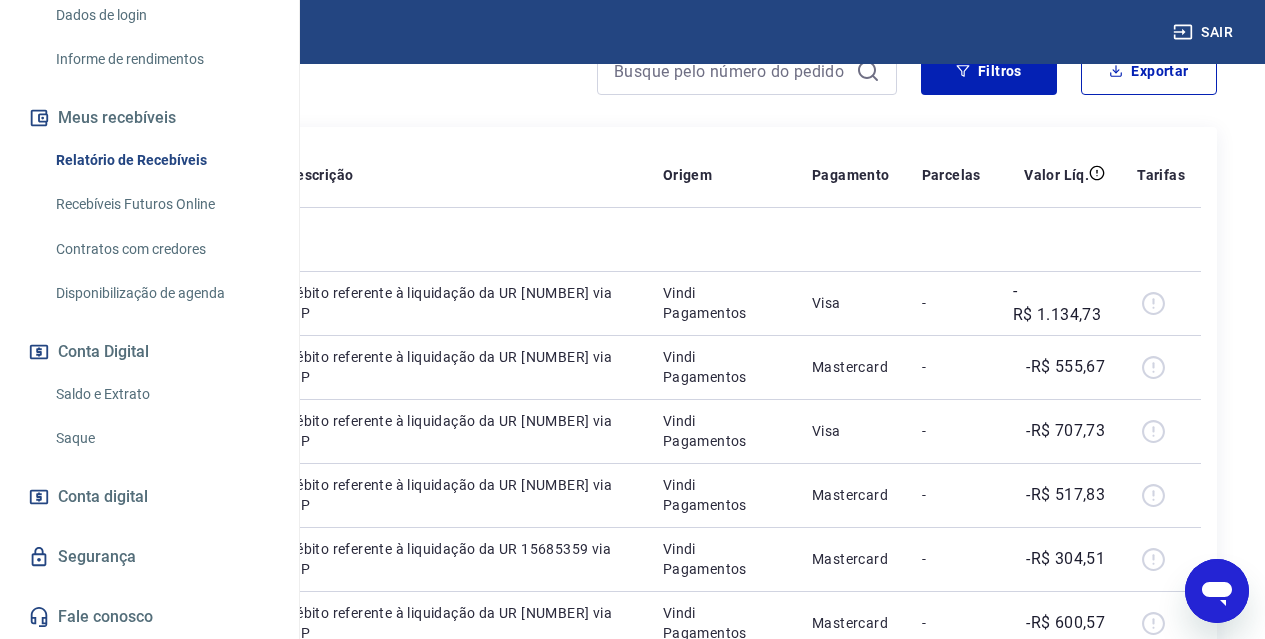 click 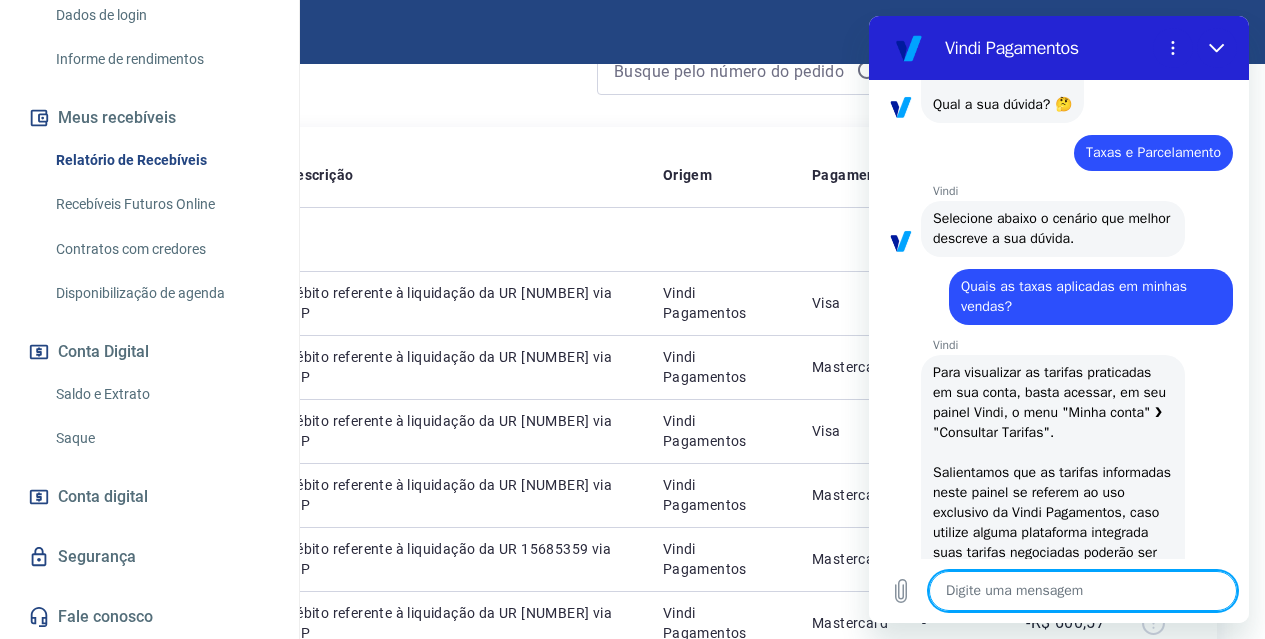 scroll, scrollTop: 0, scrollLeft: 0, axis: both 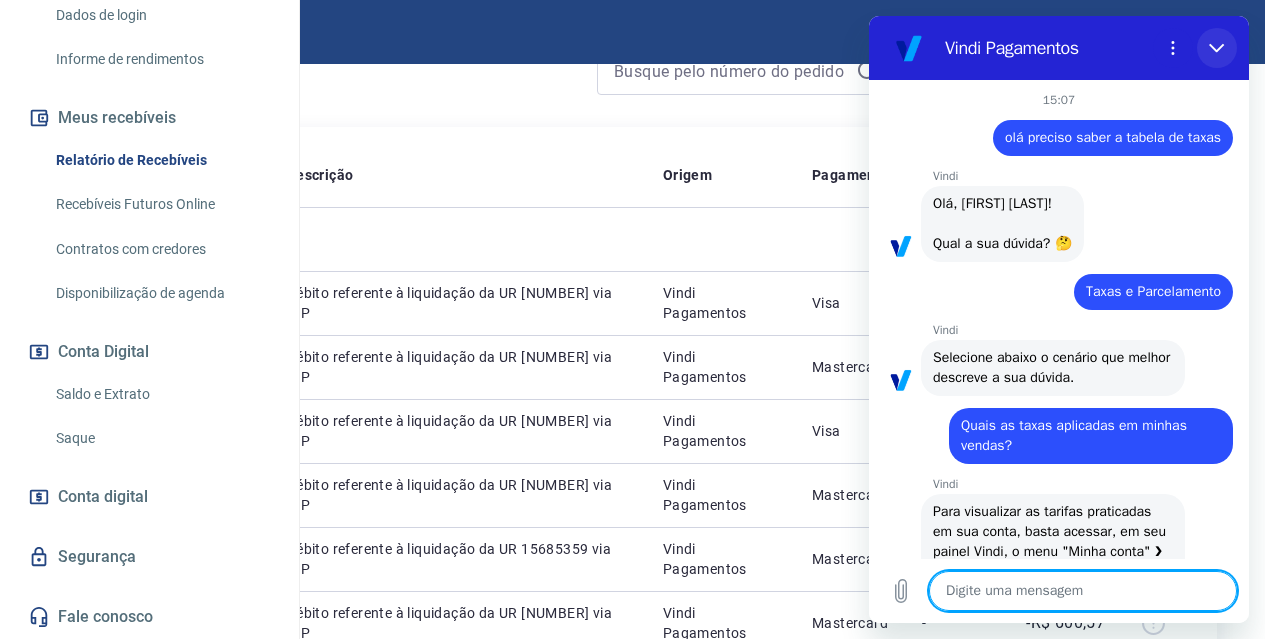 drag, startPoint x: 2083, startPoint y: 49, endPoint x: 1214, endPoint y: 33, distance: 869.1473 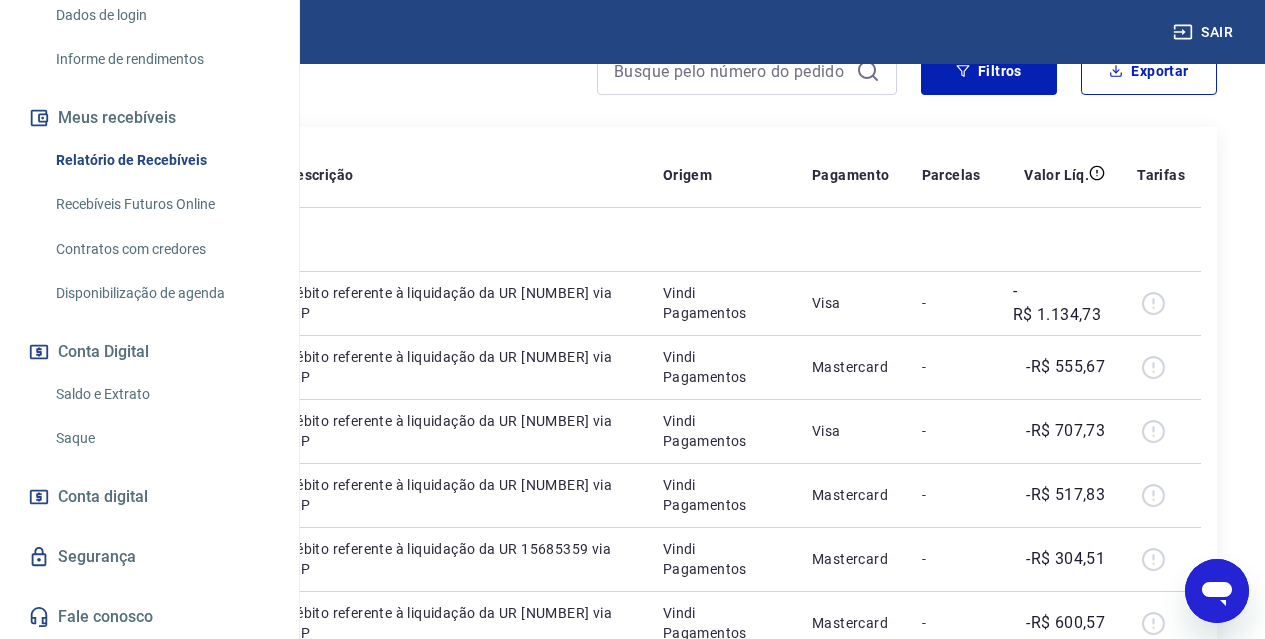 type on "x" 